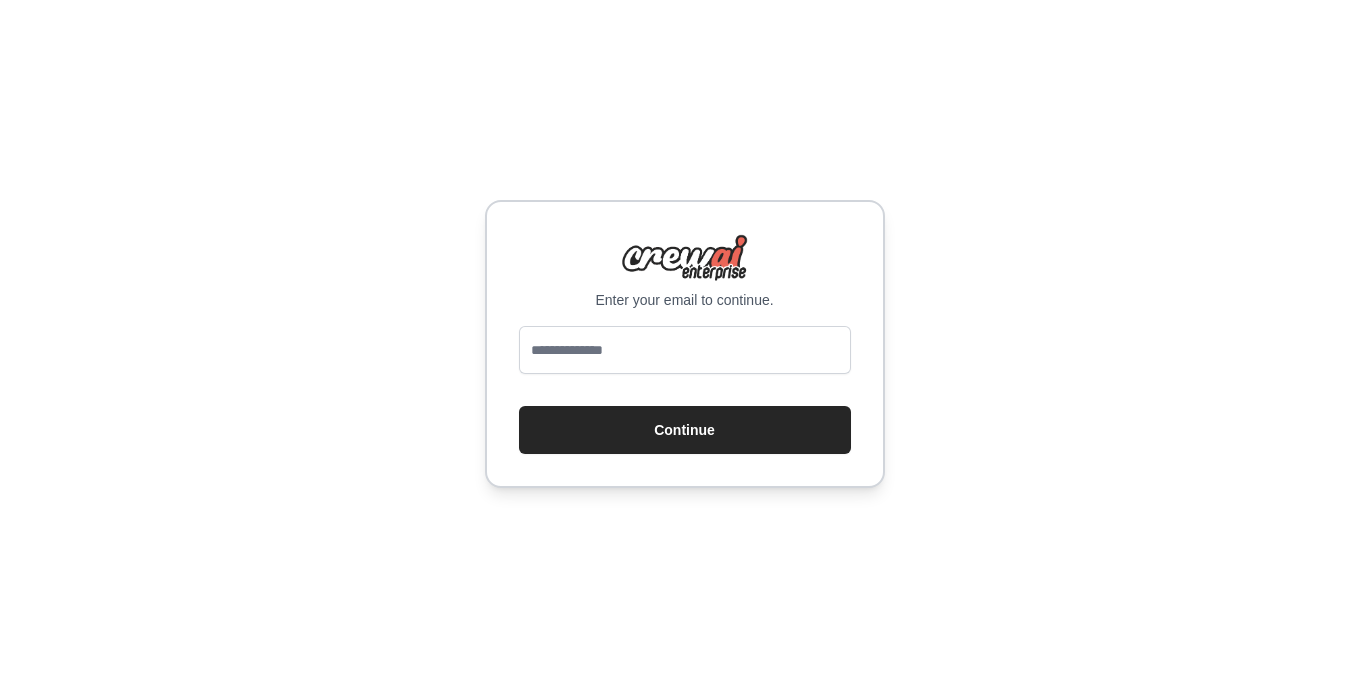 scroll, scrollTop: 0, scrollLeft: 0, axis: both 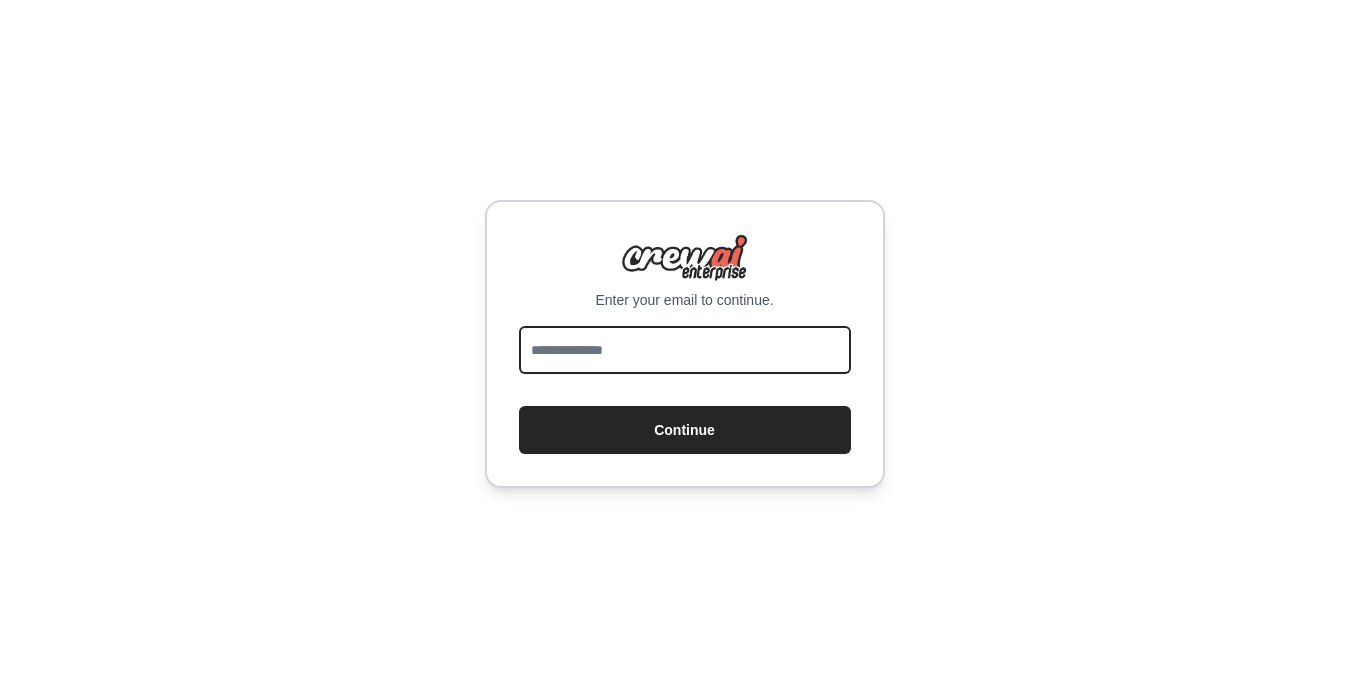 click at bounding box center [685, 350] 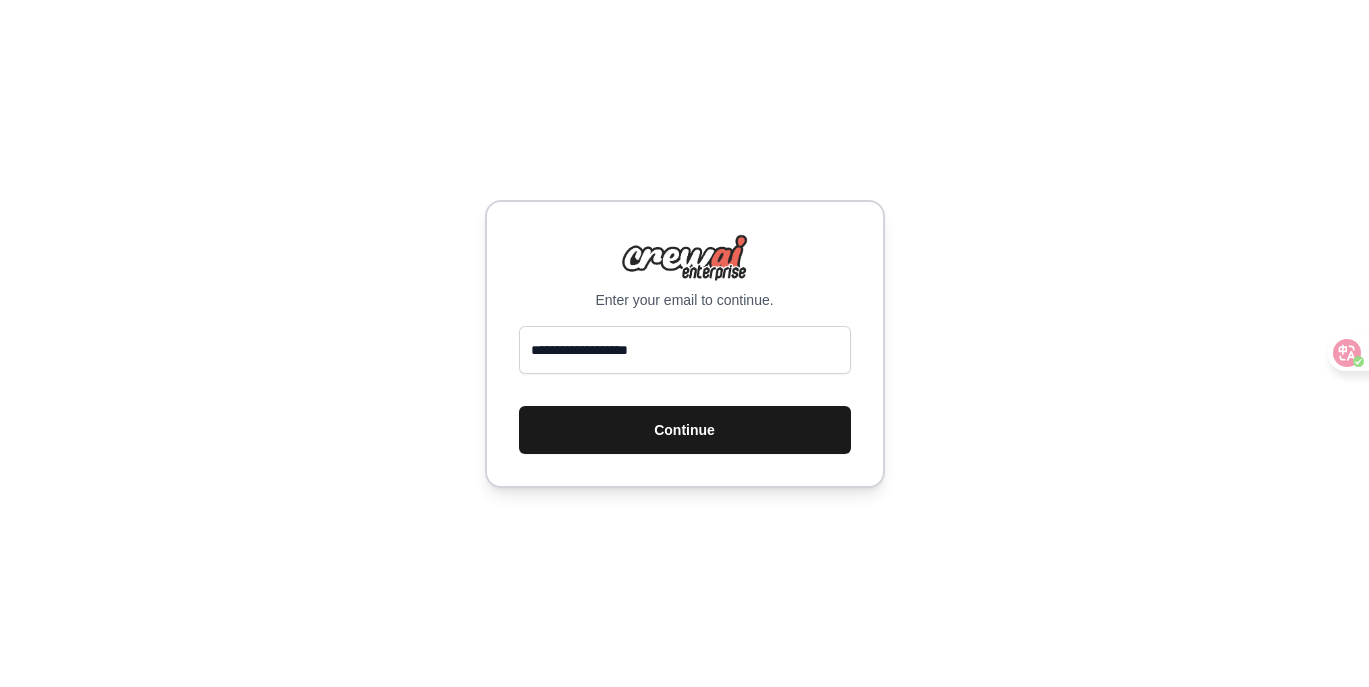 click on "Continue" at bounding box center (685, 430) 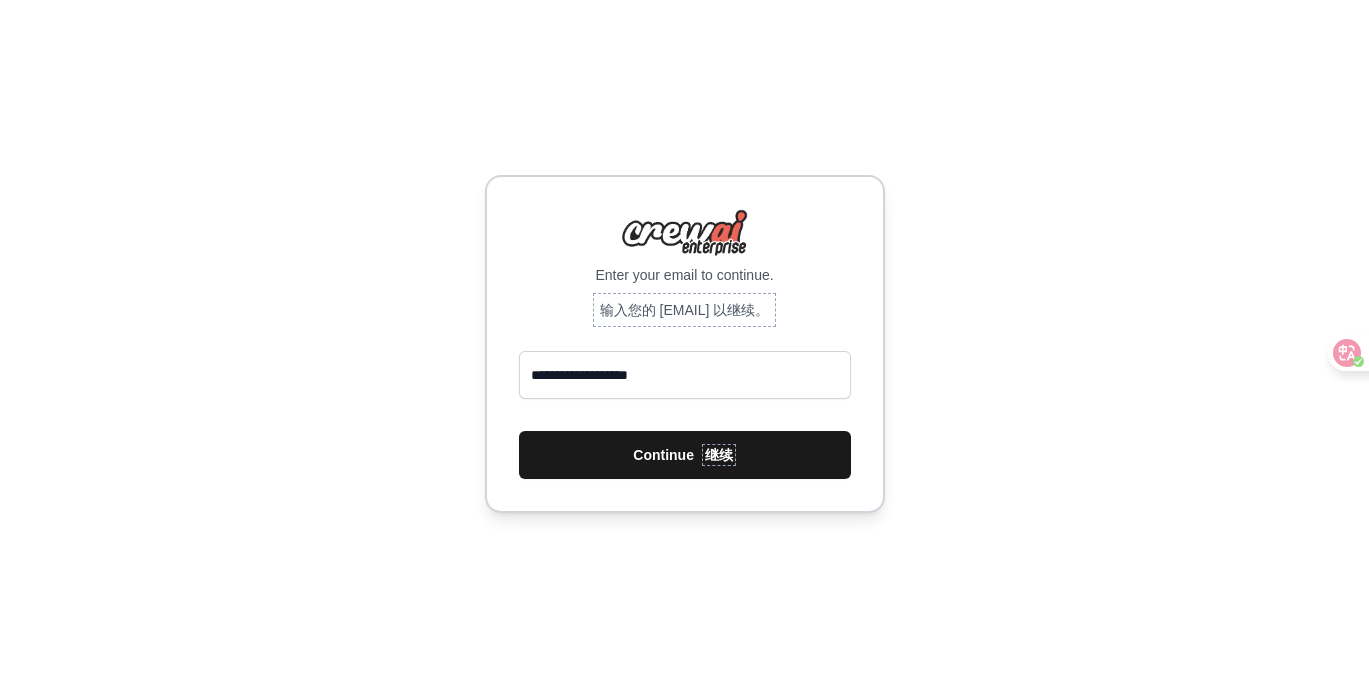click on "Continue
继续" at bounding box center (685, 455) 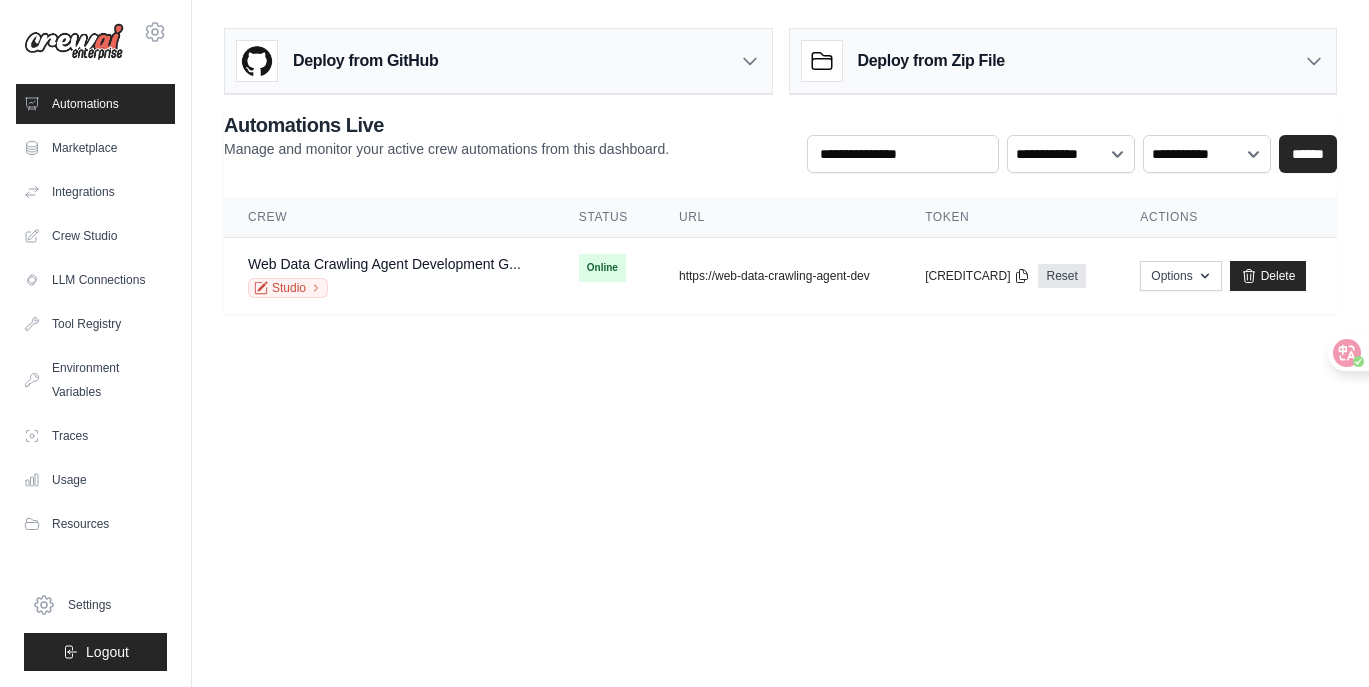 scroll, scrollTop: 0, scrollLeft: 0, axis: both 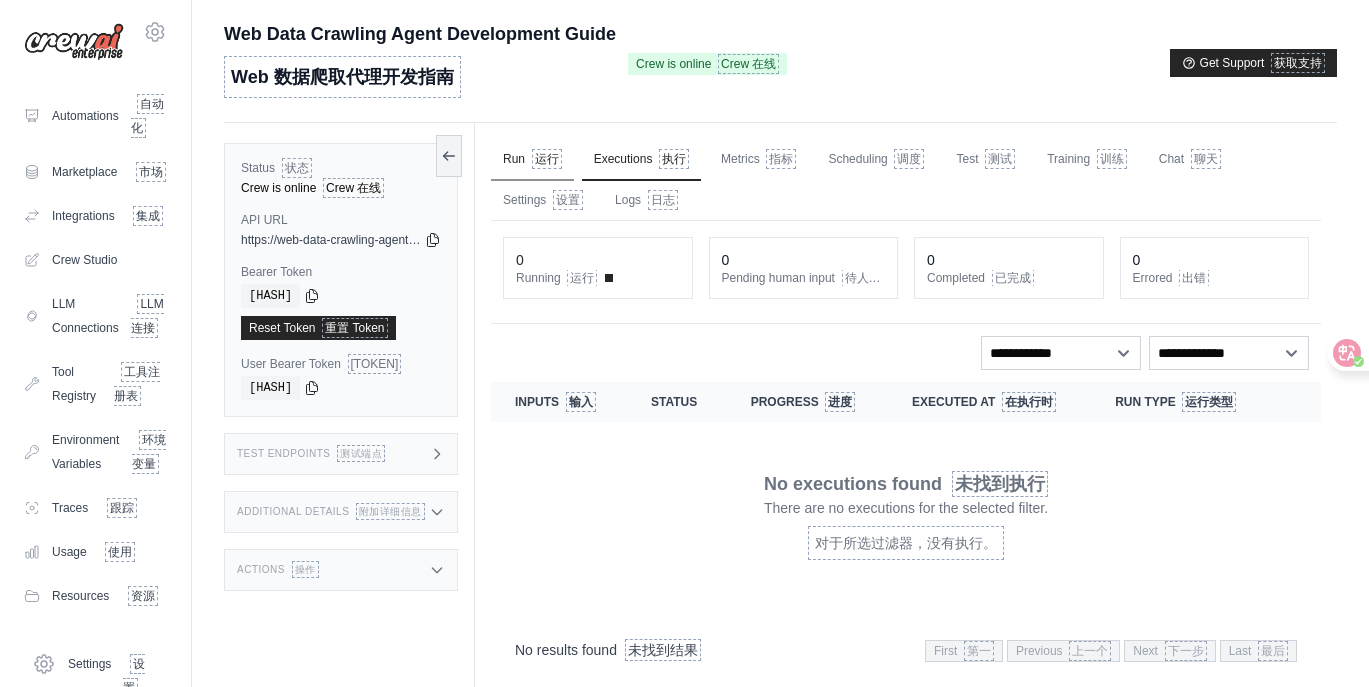 click on "Run    运行" at bounding box center [532, 160] 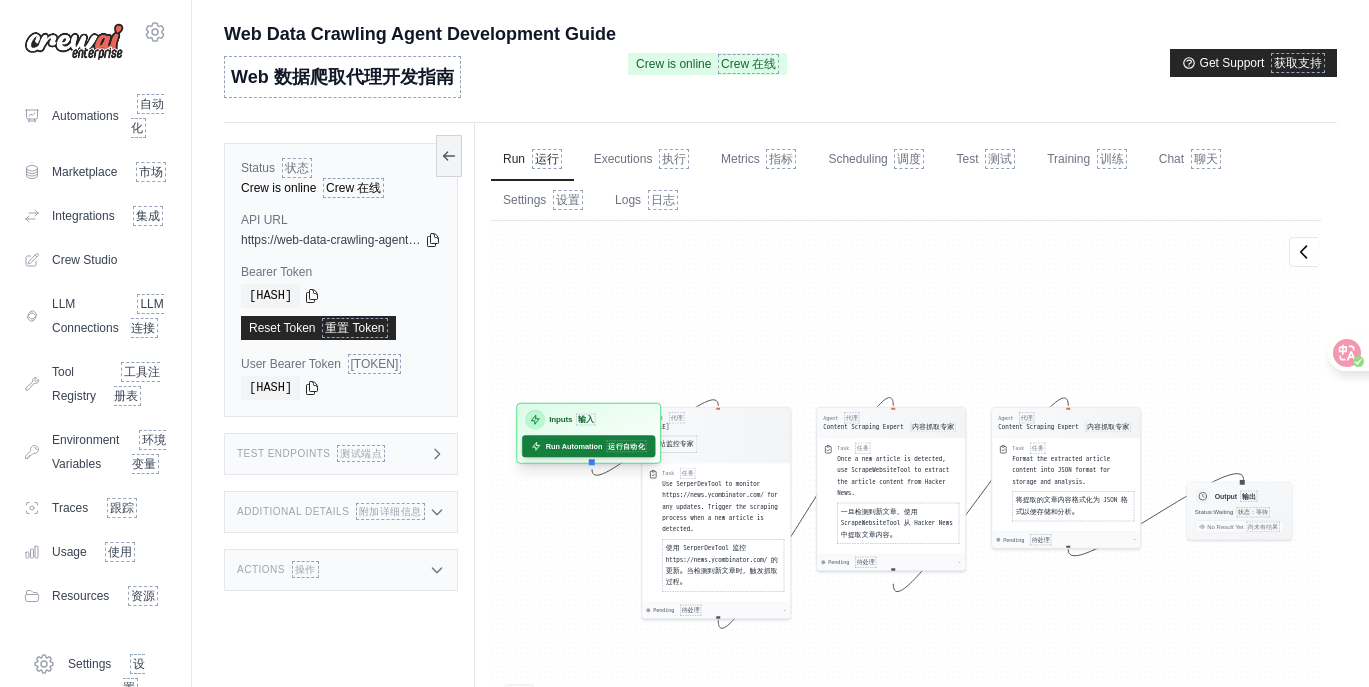 click on "运行自动化" at bounding box center [626, 446] 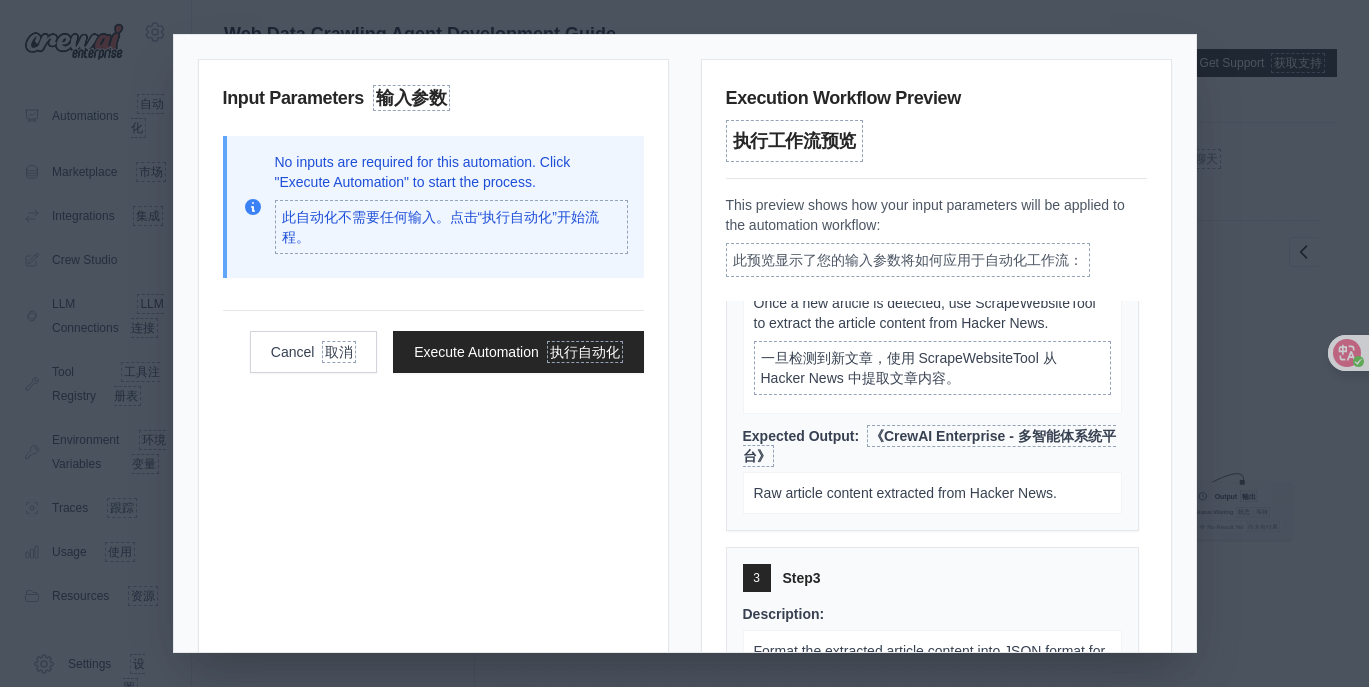 scroll, scrollTop: 618, scrollLeft: 0, axis: vertical 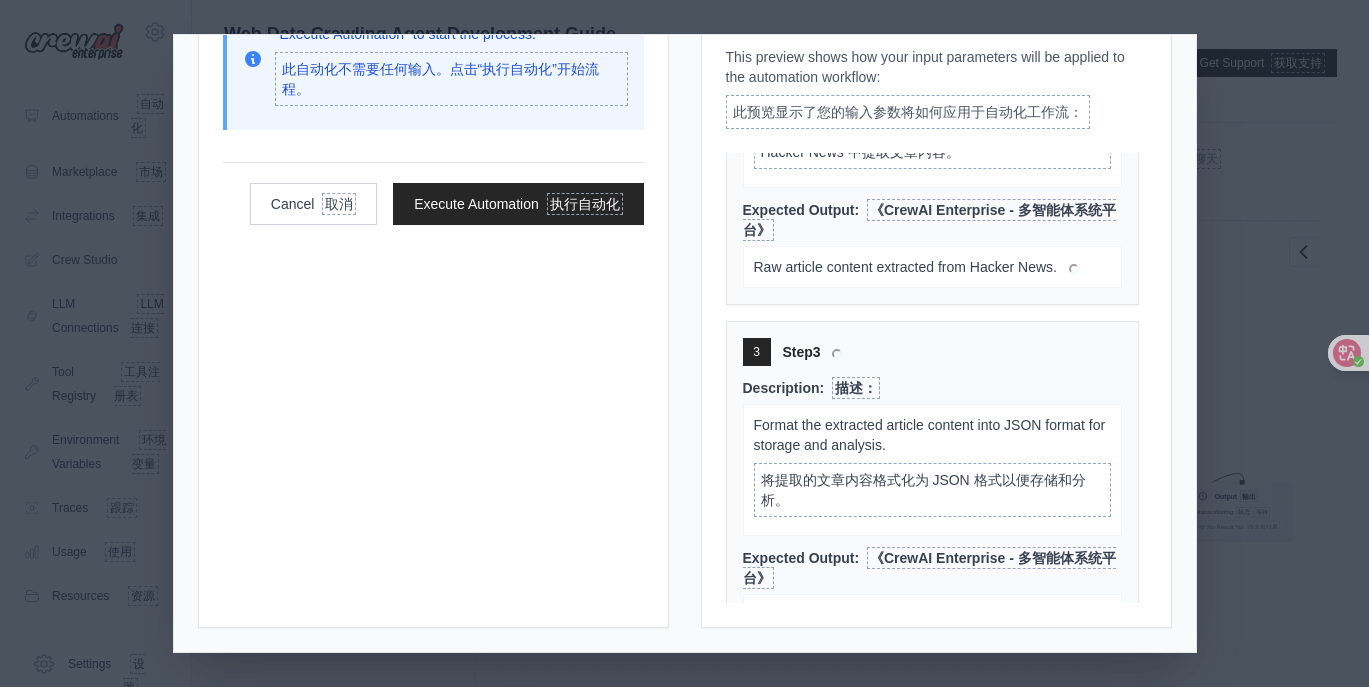 click on "1 Step  1    描述： Use SerperDevTool to monitor https://news.ycombinator.com/ for any updates. Trigger the scraping process when a new article is detected. 使用 SerperDevTool 监控 https://news.ycombinator.com/ 的更新。当检测到新文章时，触发抓取过程。 Expected Output:    《CrewAI Enterprise - 多智能体系统平台》 Notification of a new article update on Hacker News. 在 Hacker News 上检测到新文章更新。 2 Step  2    描述：       3" at bounding box center [684, 343] 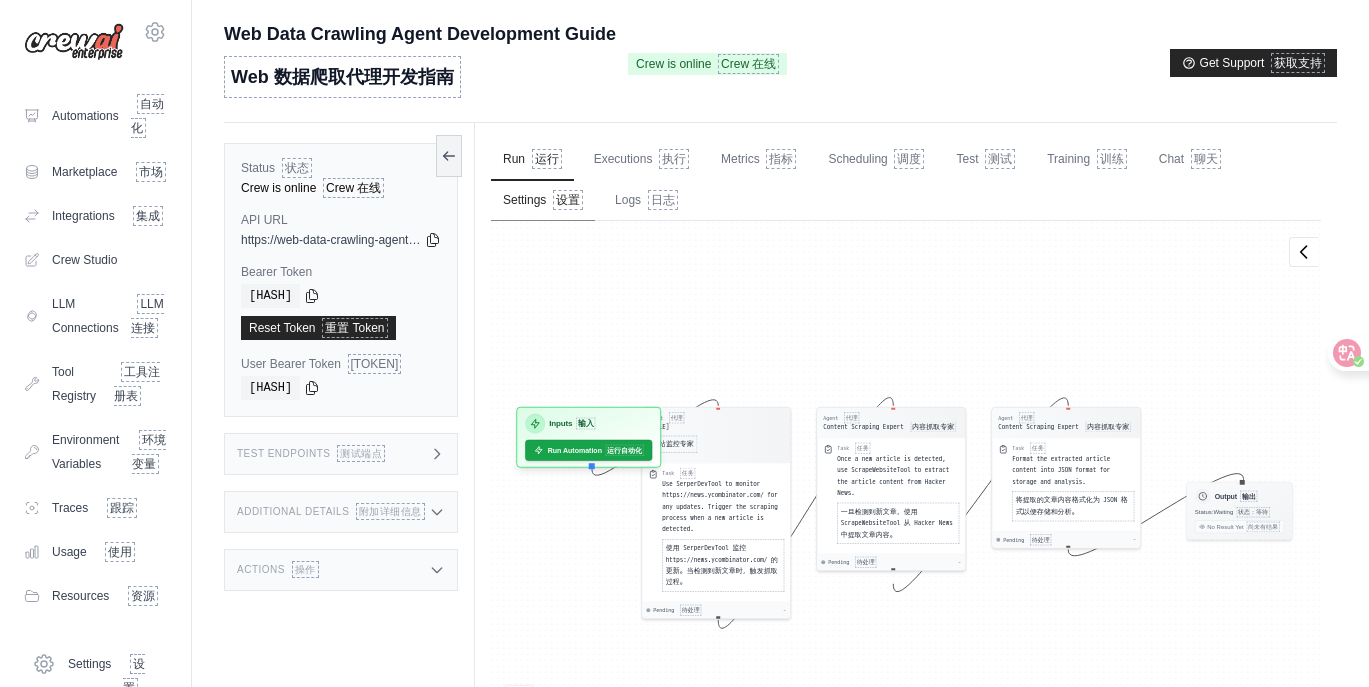 click on "Settings    设置" at bounding box center [543, 201] 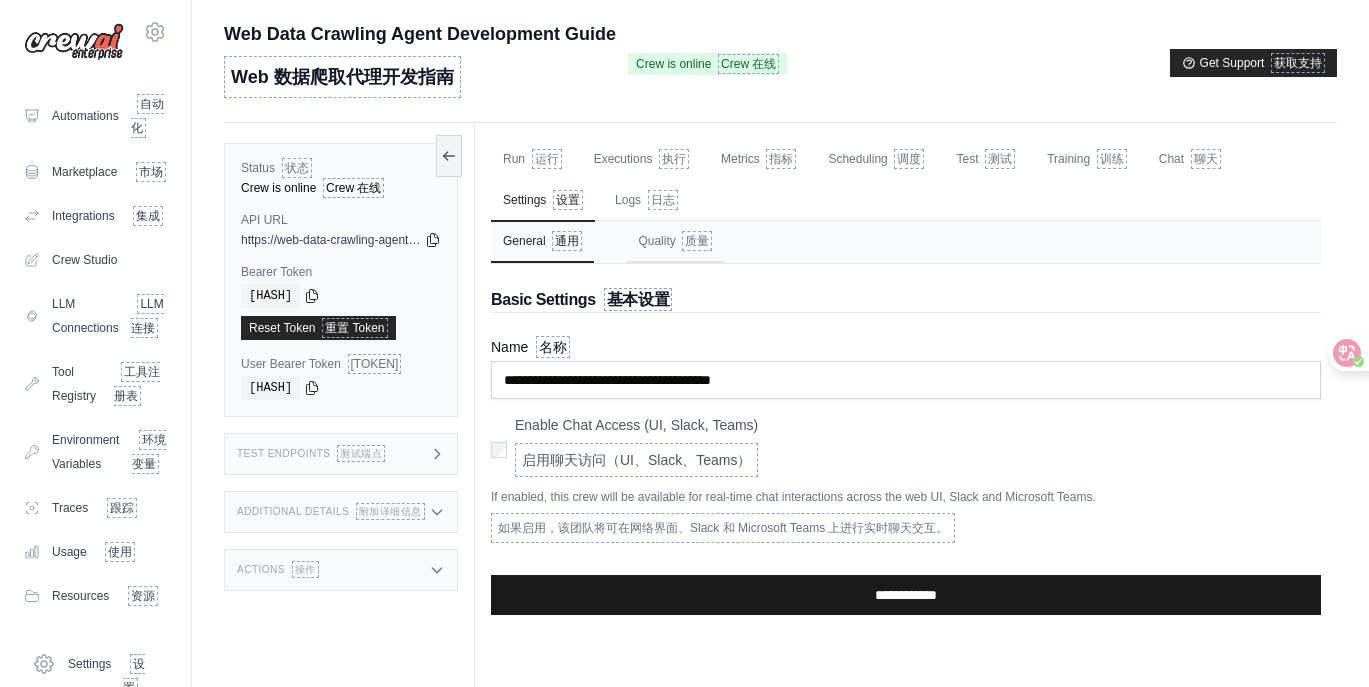 click on "**********" at bounding box center (906, 595) 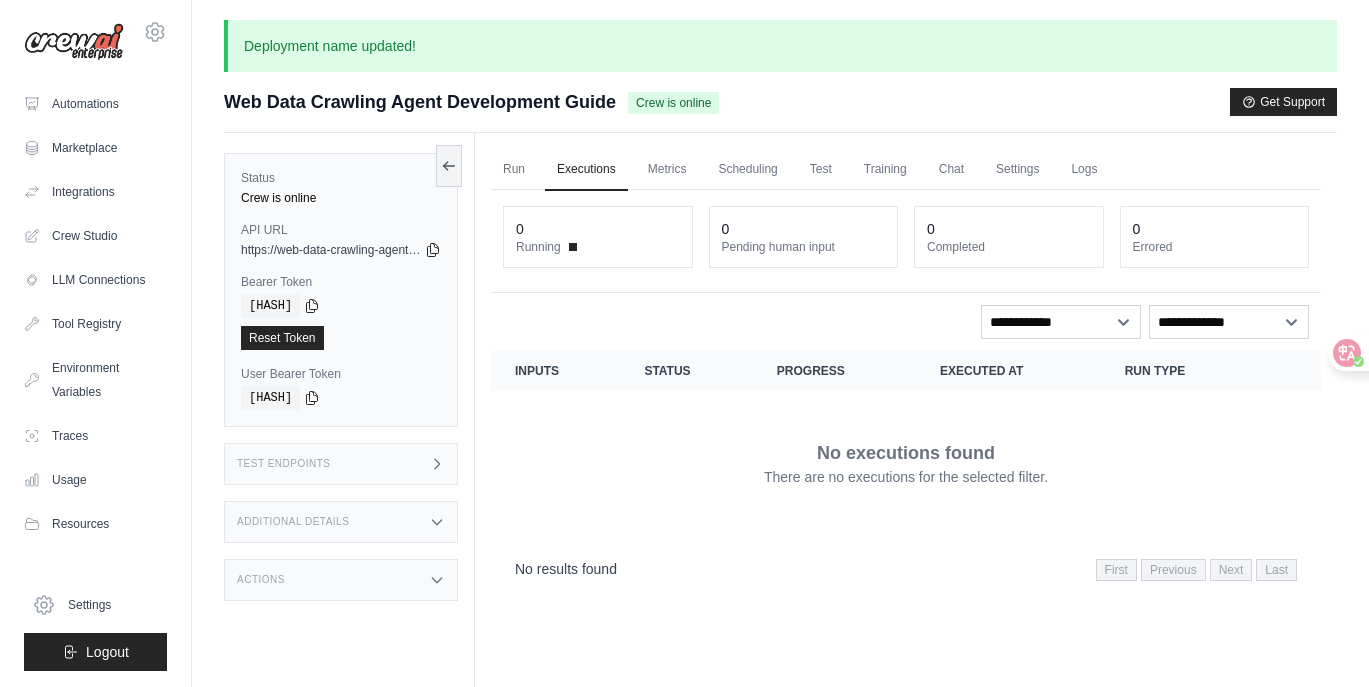 click on "Test Endpoints" at bounding box center [341, 464] 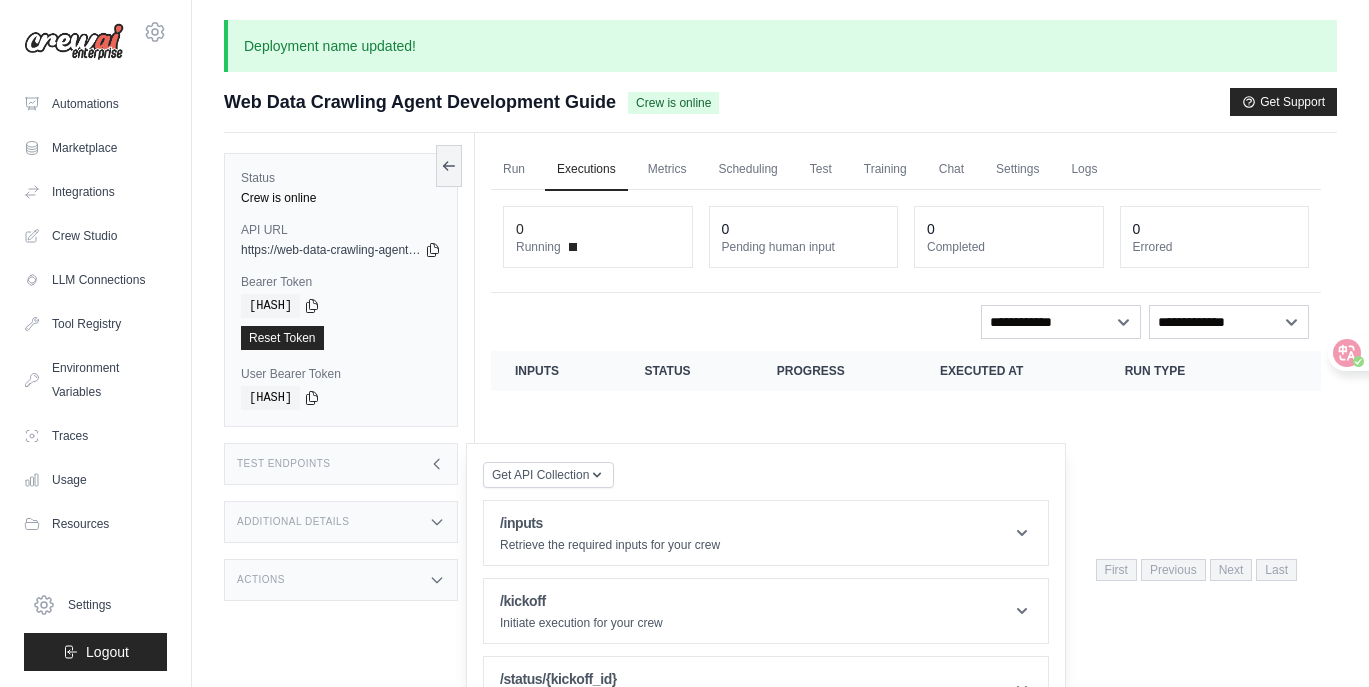 scroll, scrollTop: 153, scrollLeft: 0, axis: vertical 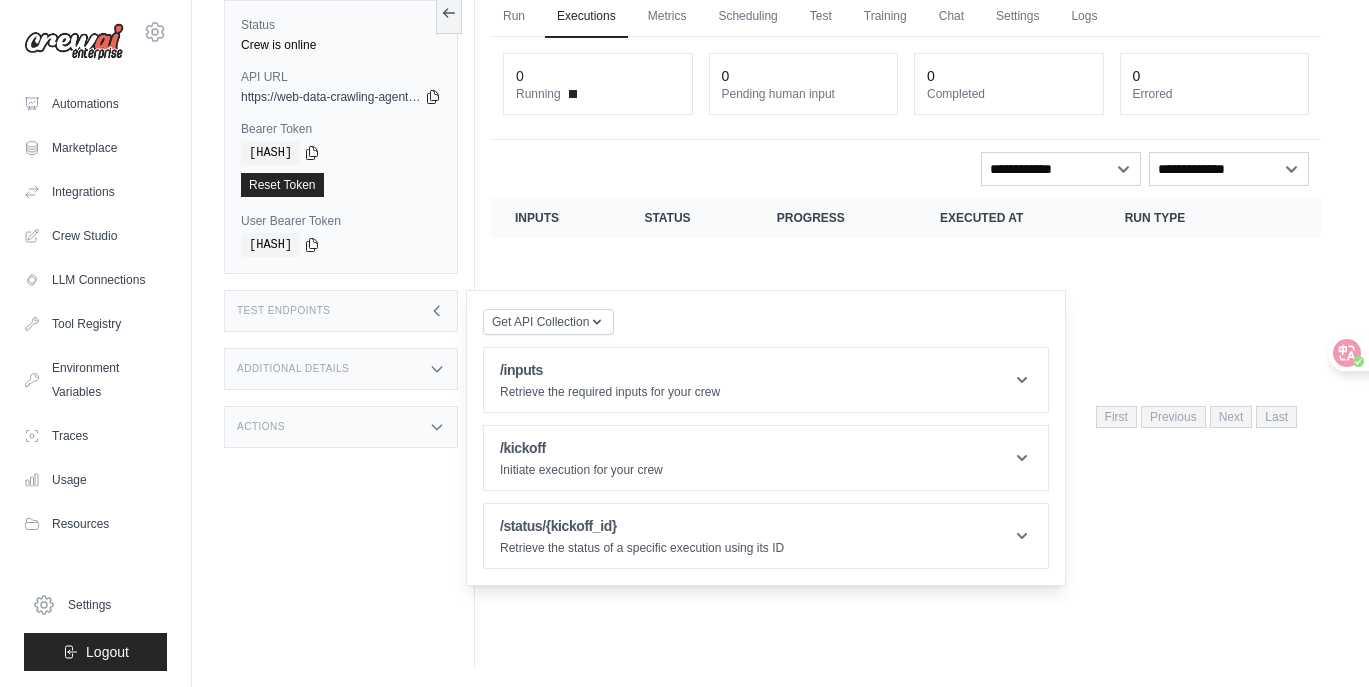 click on "Additional Details" at bounding box center [341, 369] 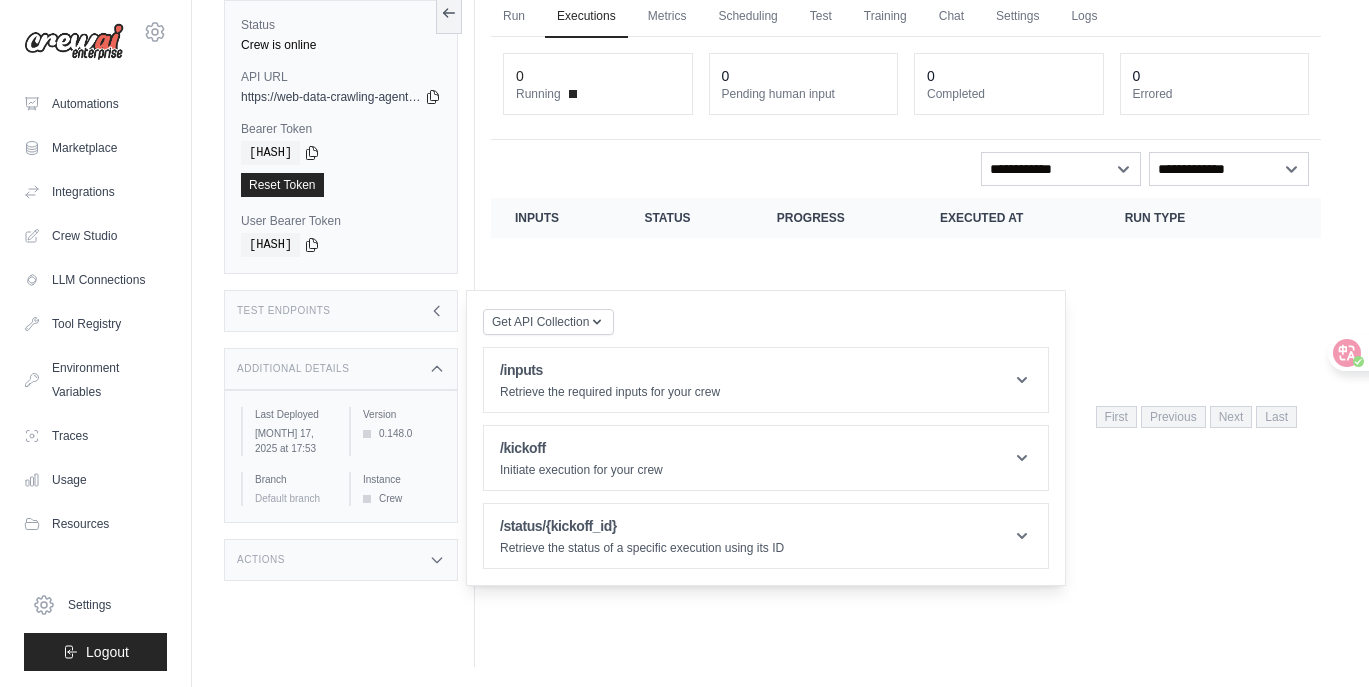 click on "**********" at bounding box center [906, 239] 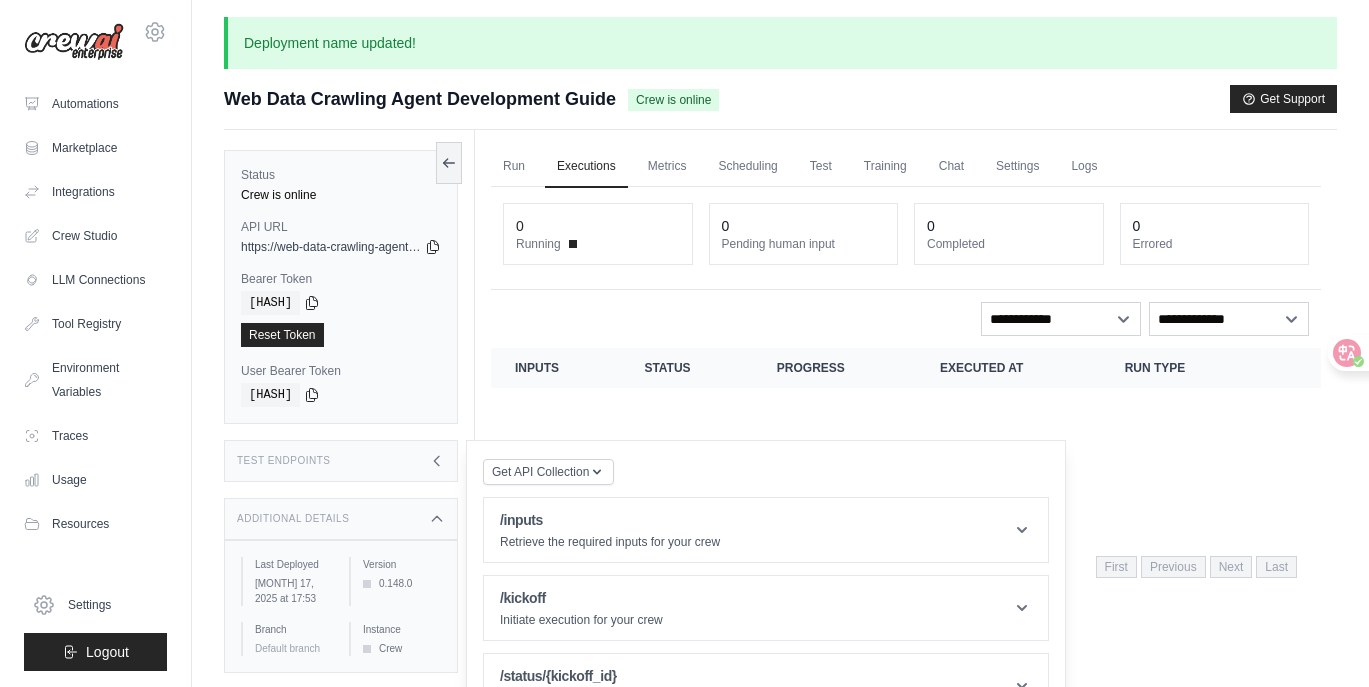 scroll, scrollTop: 0, scrollLeft: 0, axis: both 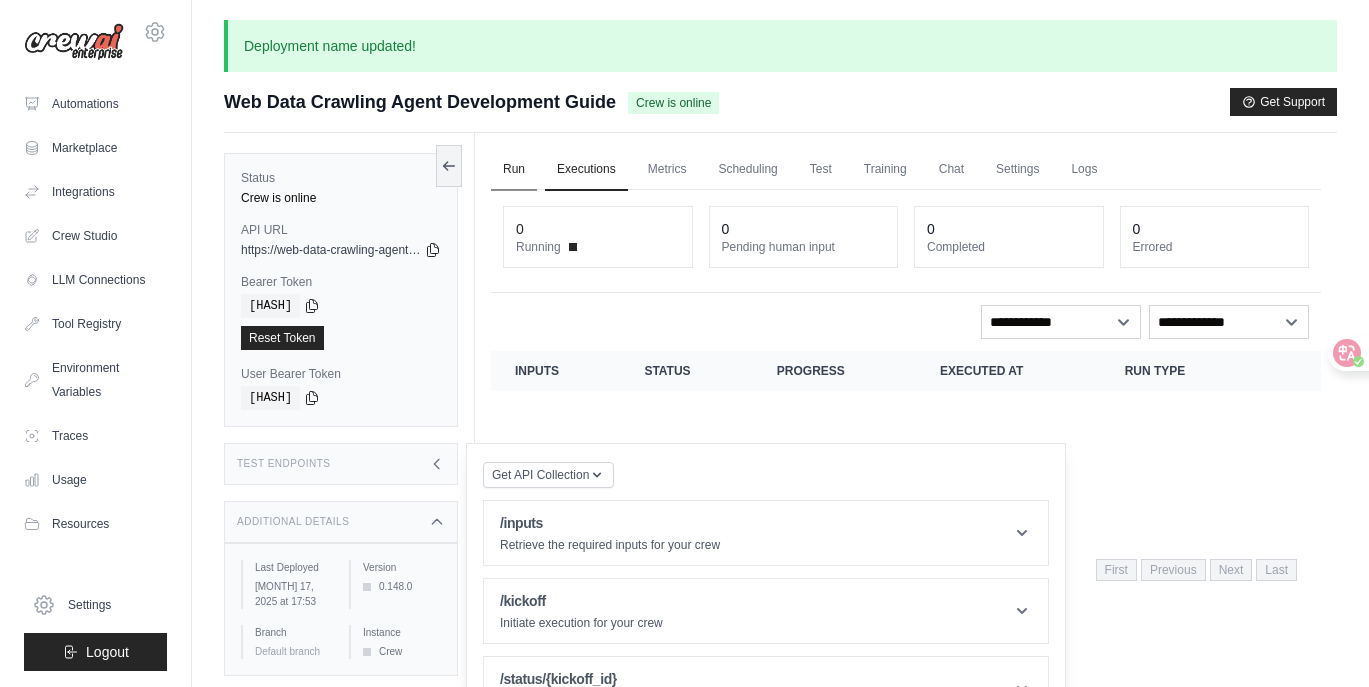 click on "Run" at bounding box center (514, 170) 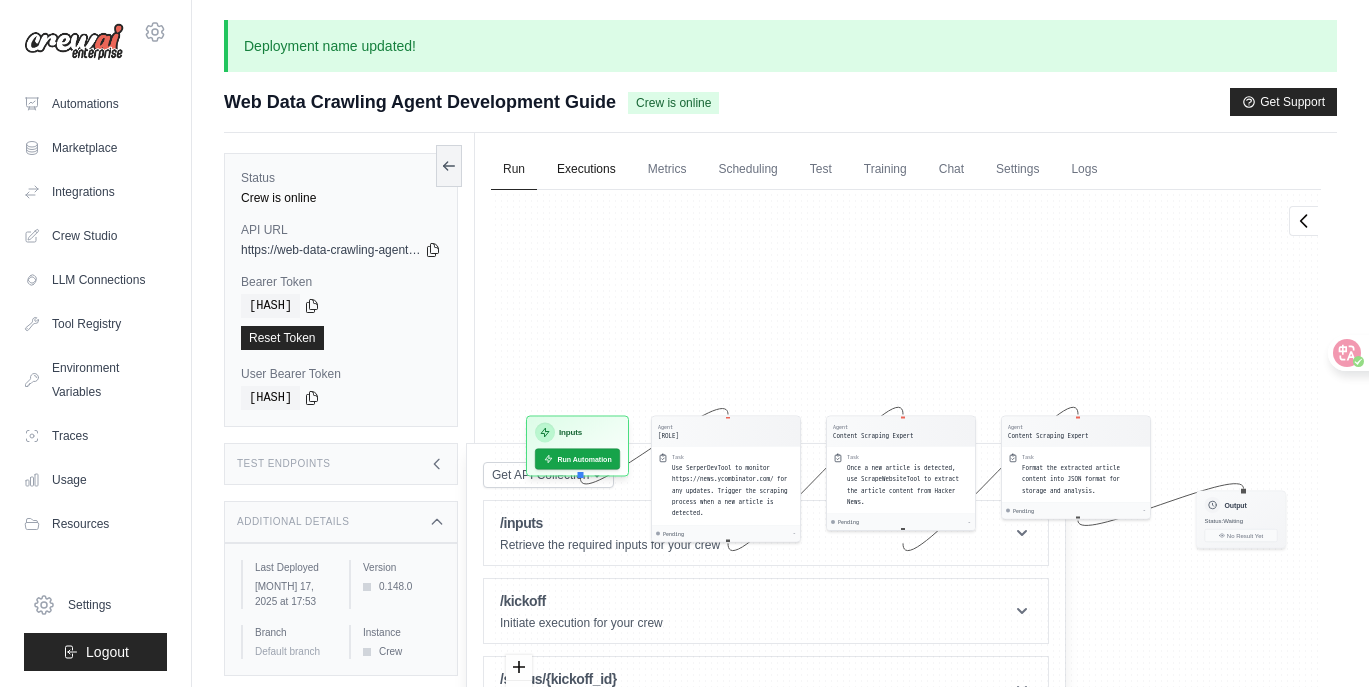 click on "Executions" at bounding box center (586, 170) 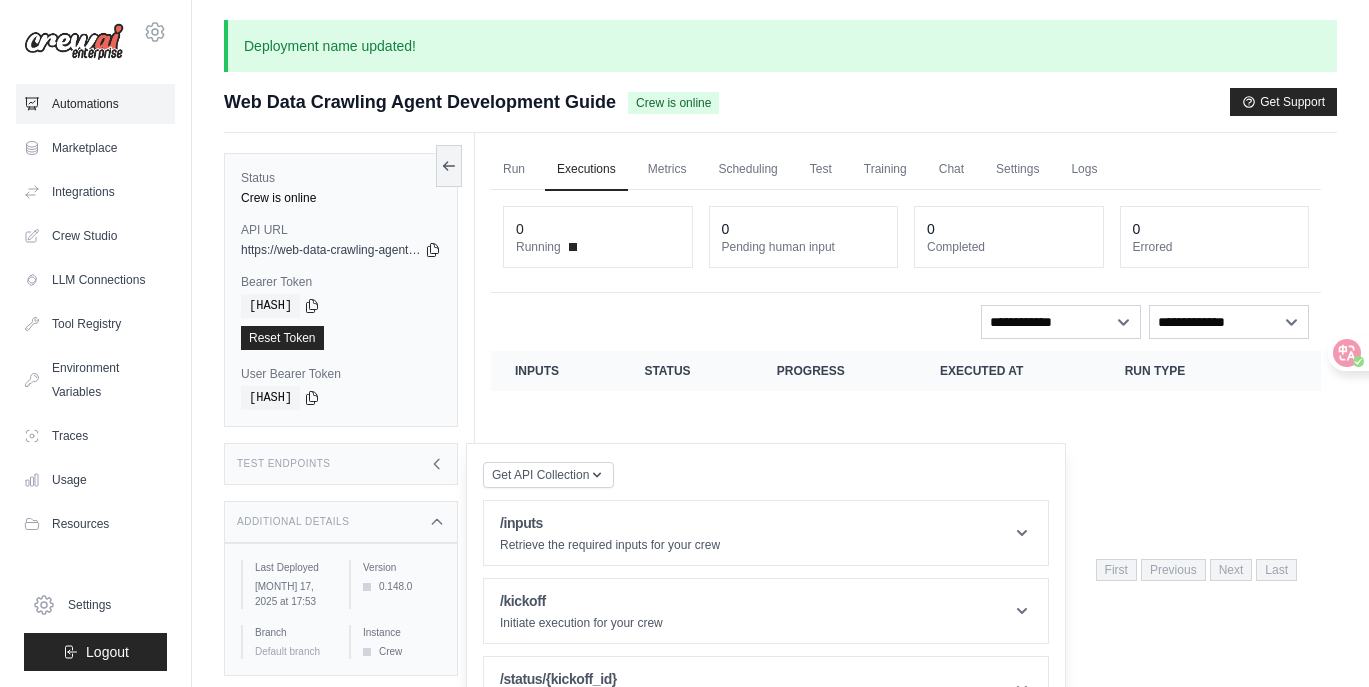 click on "Automations" at bounding box center (95, 104) 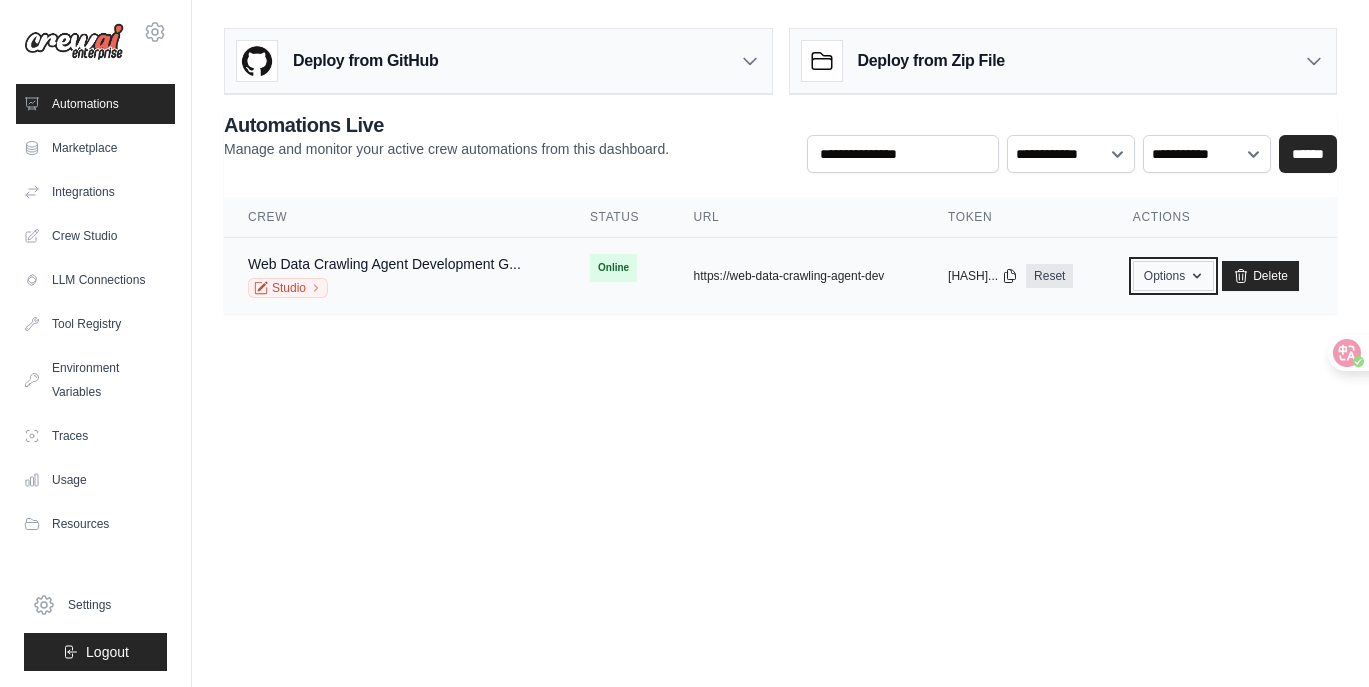 click on "Options" at bounding box center [1173, 276] 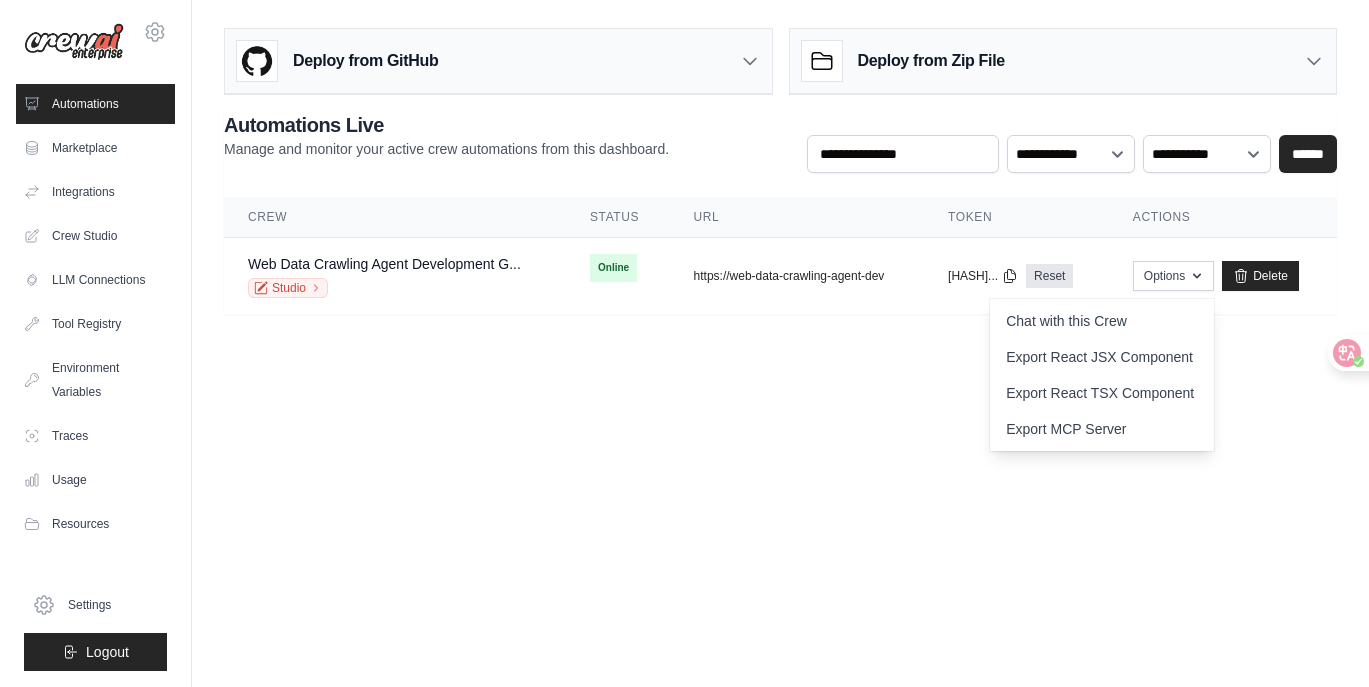 click on "[EMAIL]
Settings
Automations
Marketplace
Integrations" at bounding box center [684, 343] 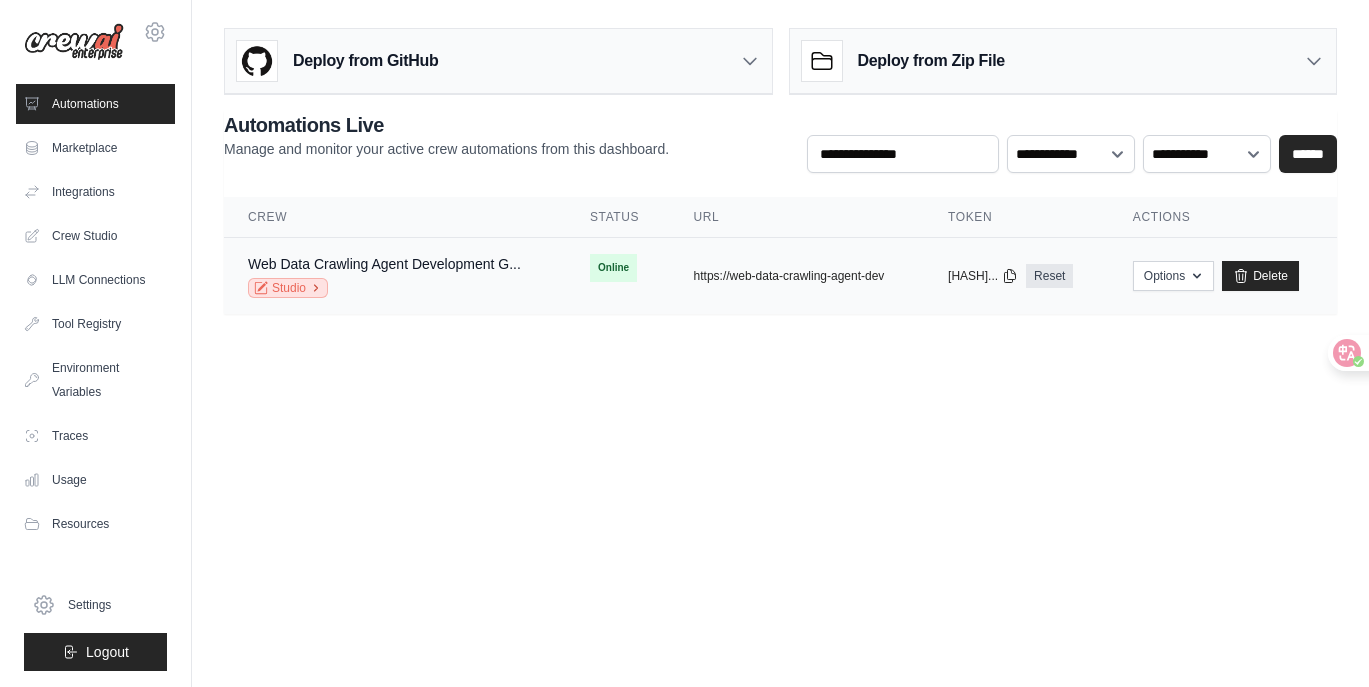 click on "Studio" at bounding box center [288, 288] 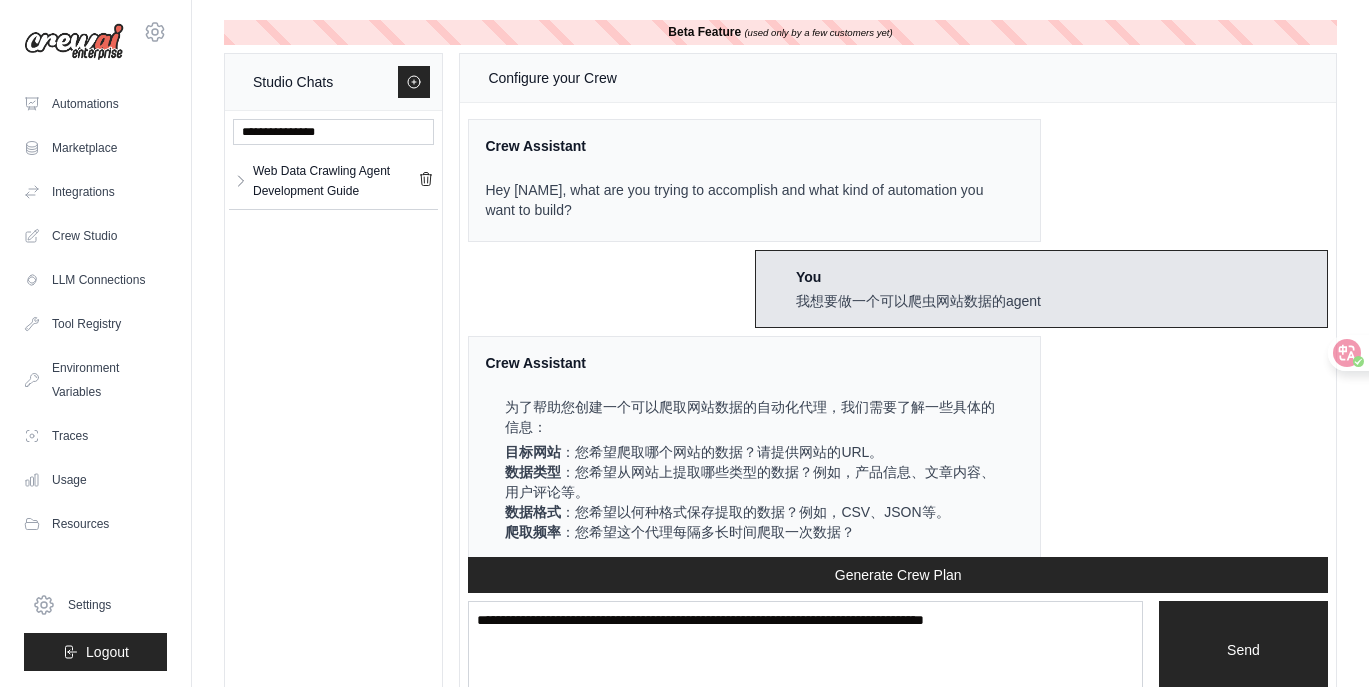 scroll, scrollTop: 1798, scrollLeft: 0, axis: vertical 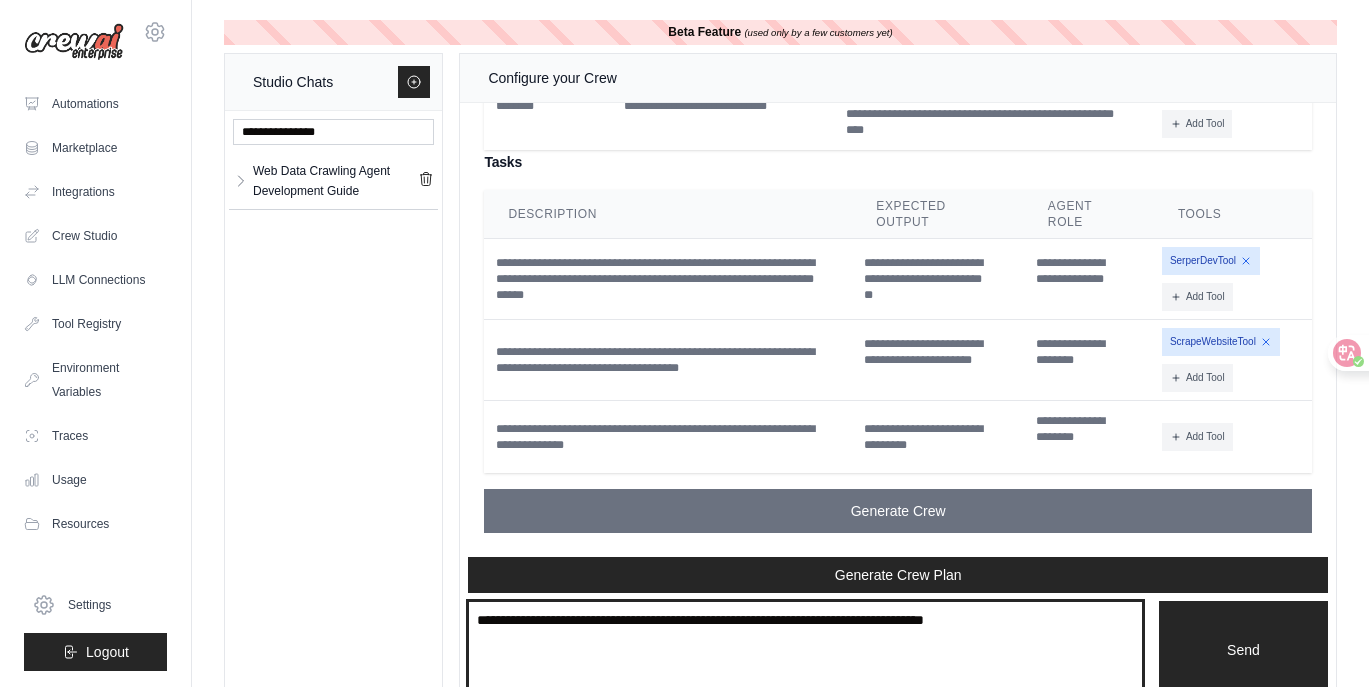 click at bounding box center [805, 650] 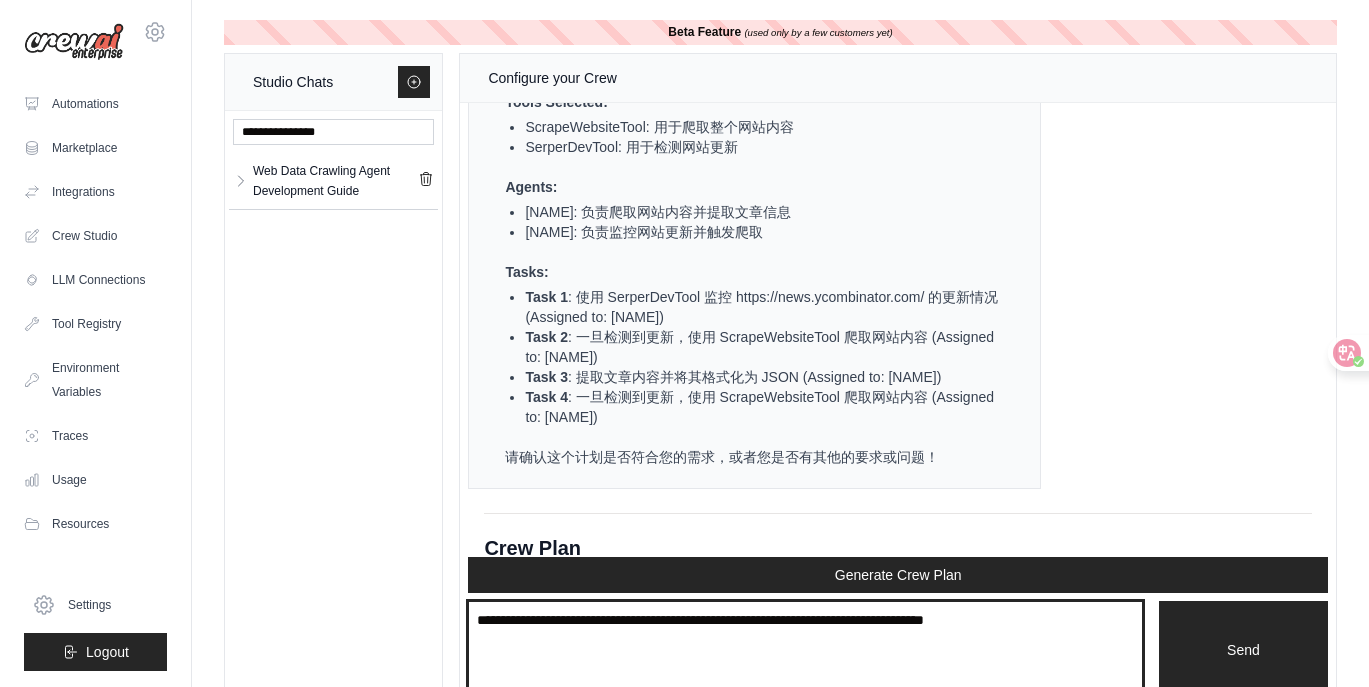 scroll, scrollTop: 1798, scrollLeft: 0, axis: vertical 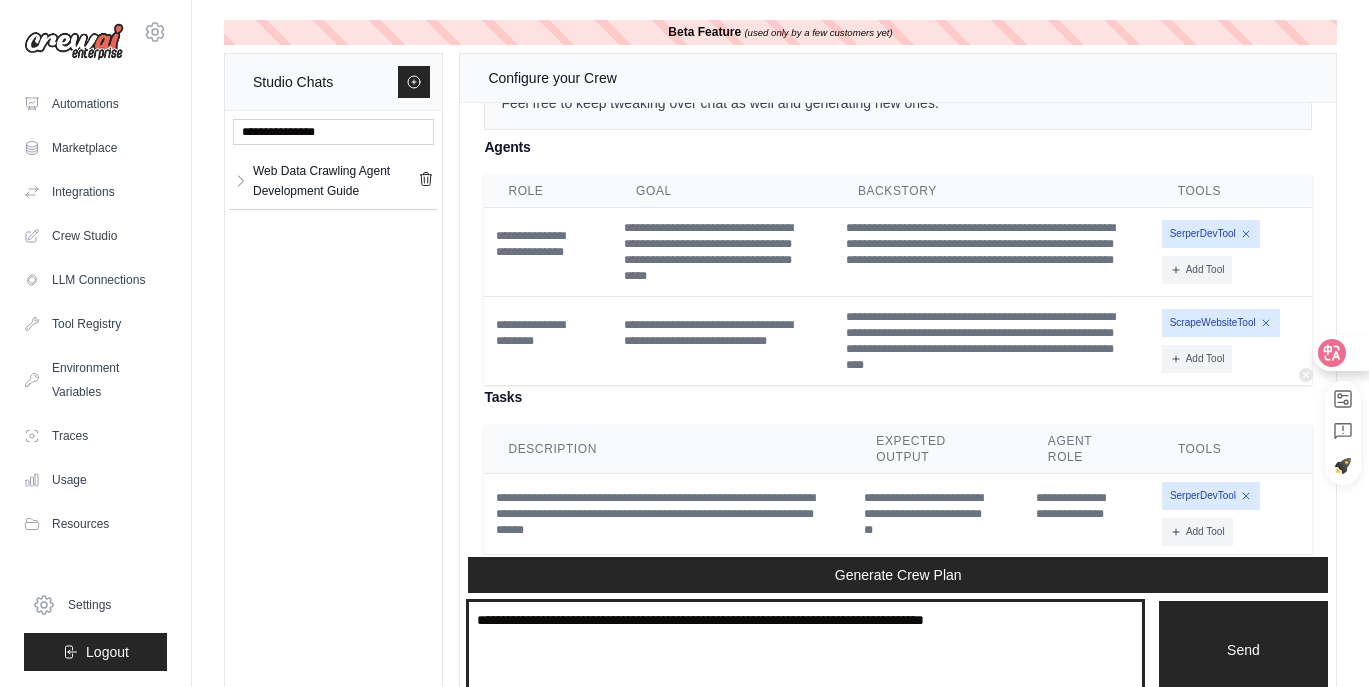 click 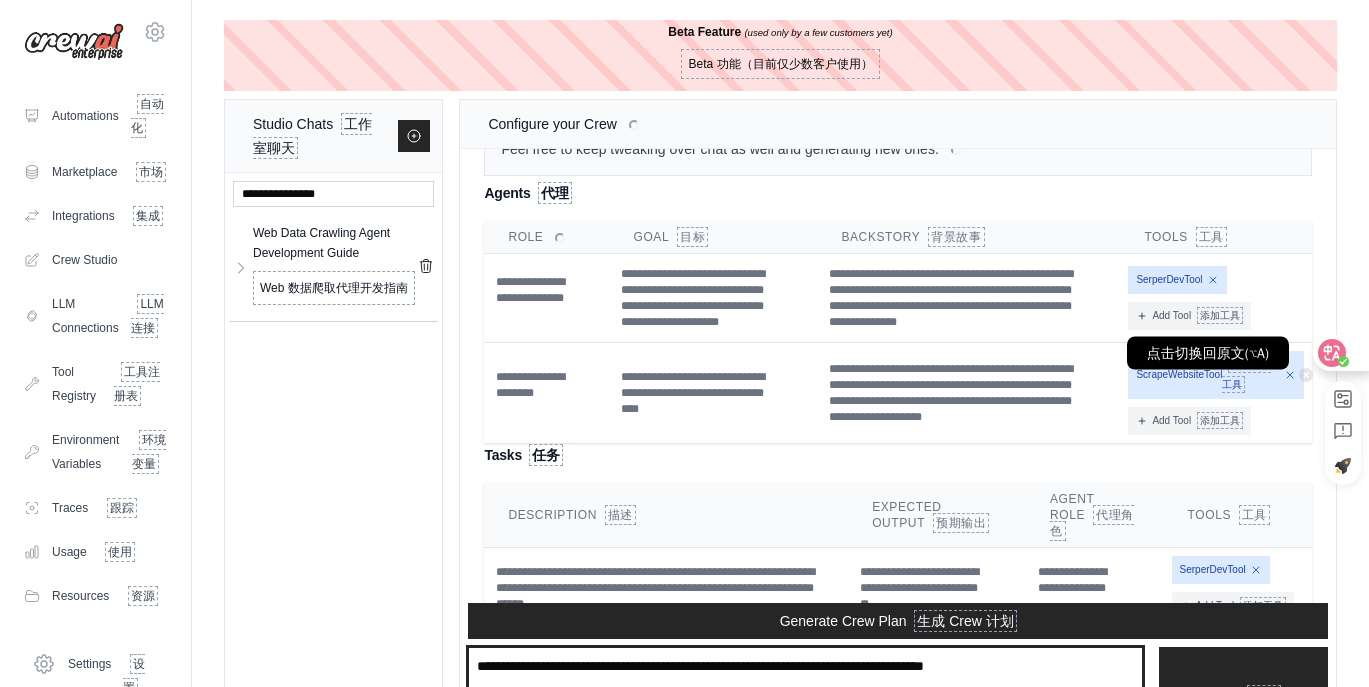 click 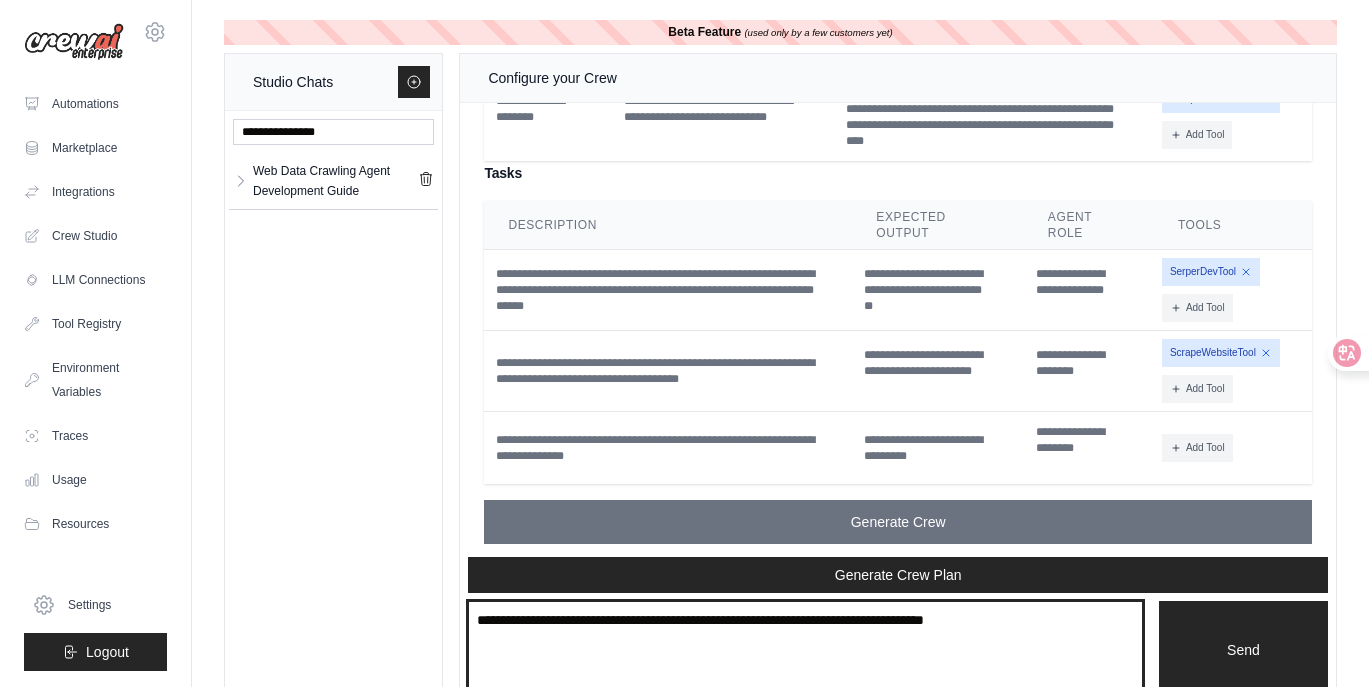 scroll, scrollTop: 1798, scrollLeft: 0, axis: vertical 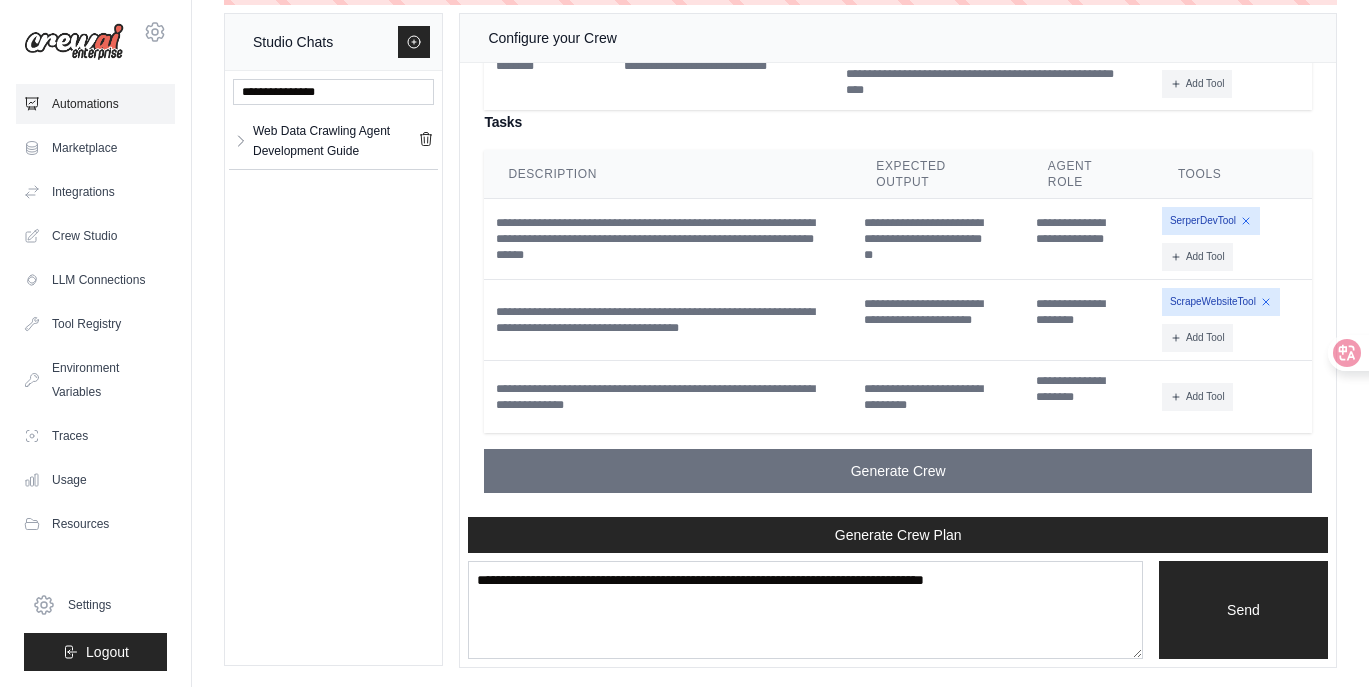 click on "Automations" at bounding box center [95, 104] 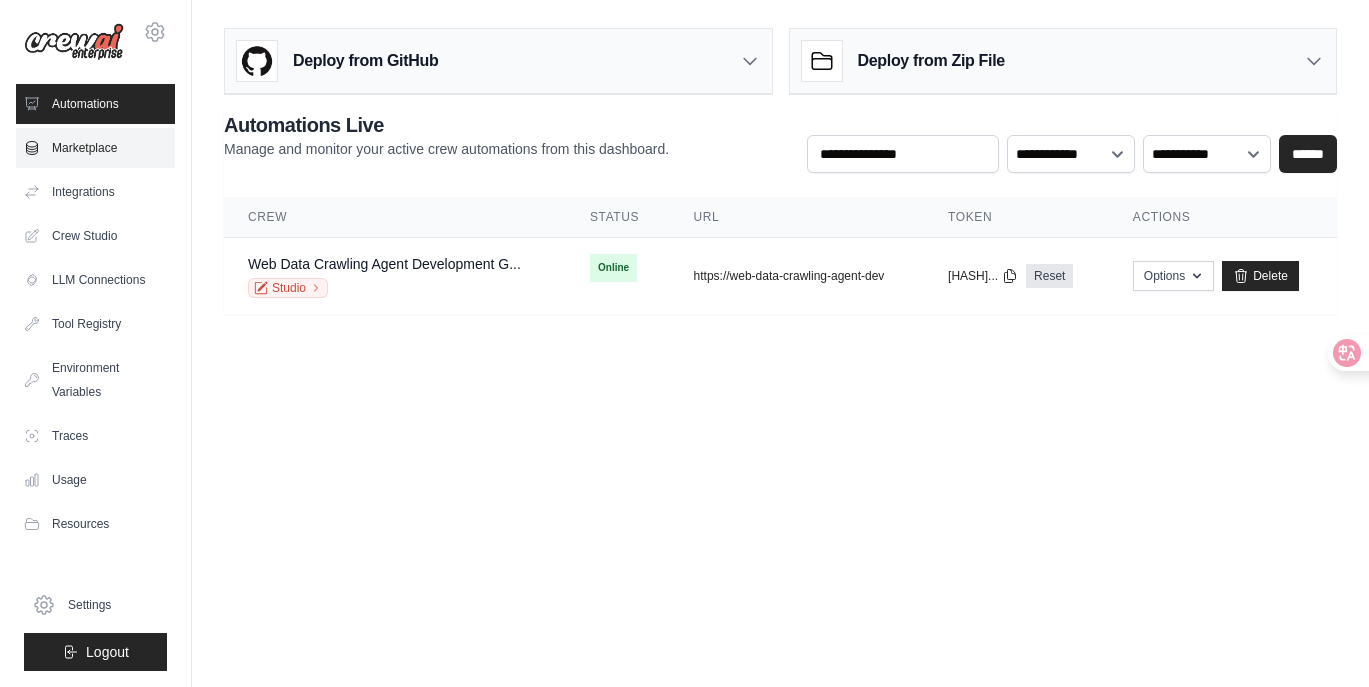 click on "Marketplace" at bounding box center [95, 148] 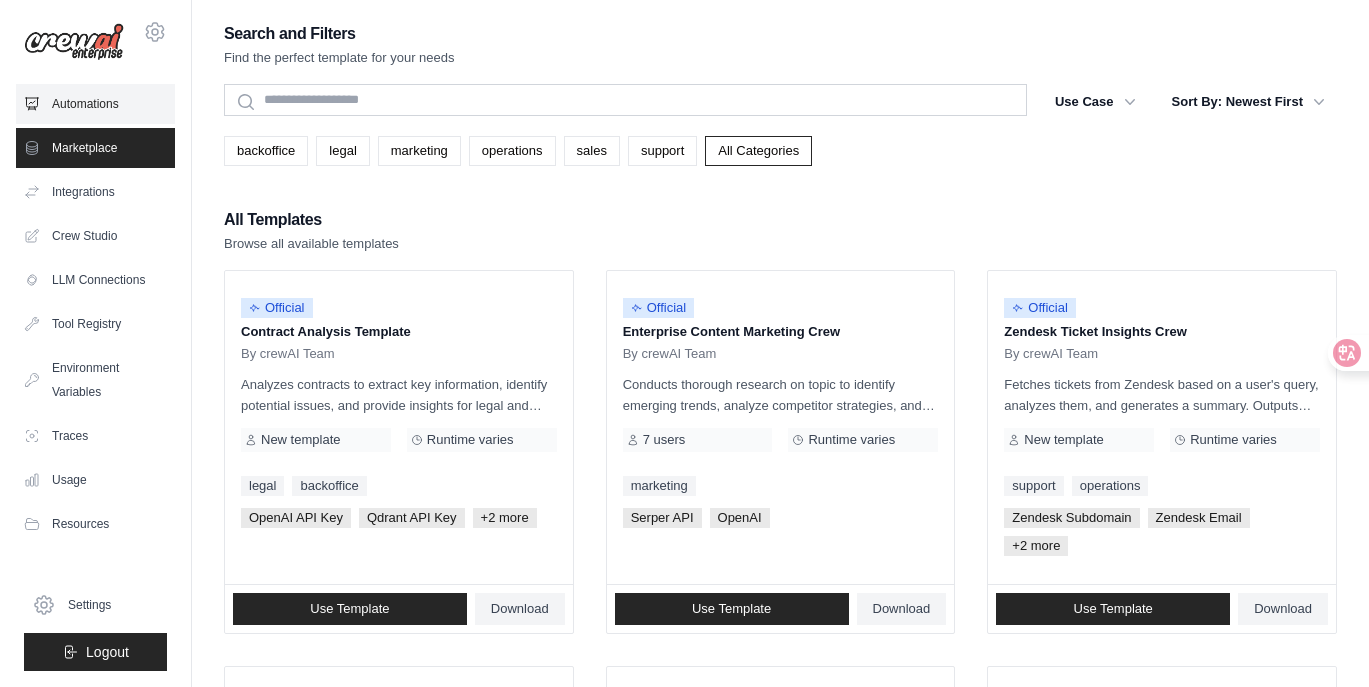 click on "Automations" at bounding box center [95, 104] 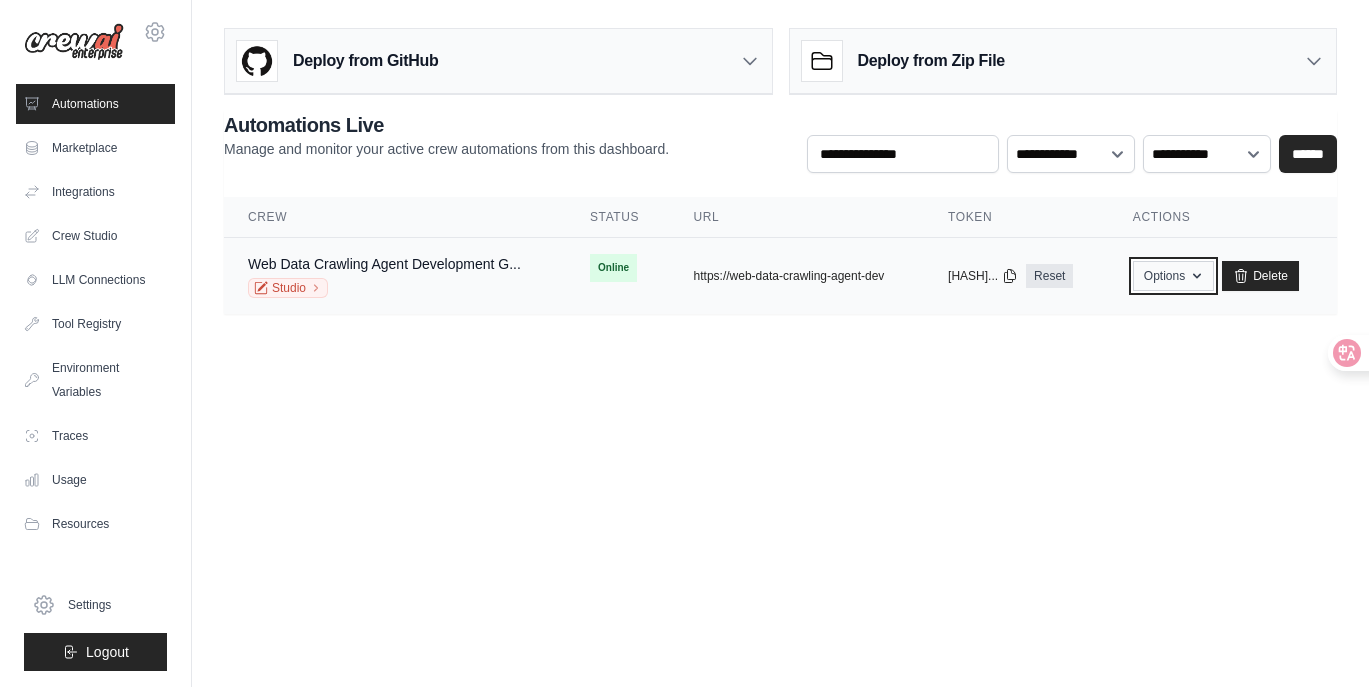 click on "Options" at bounding box center (1173, 276) 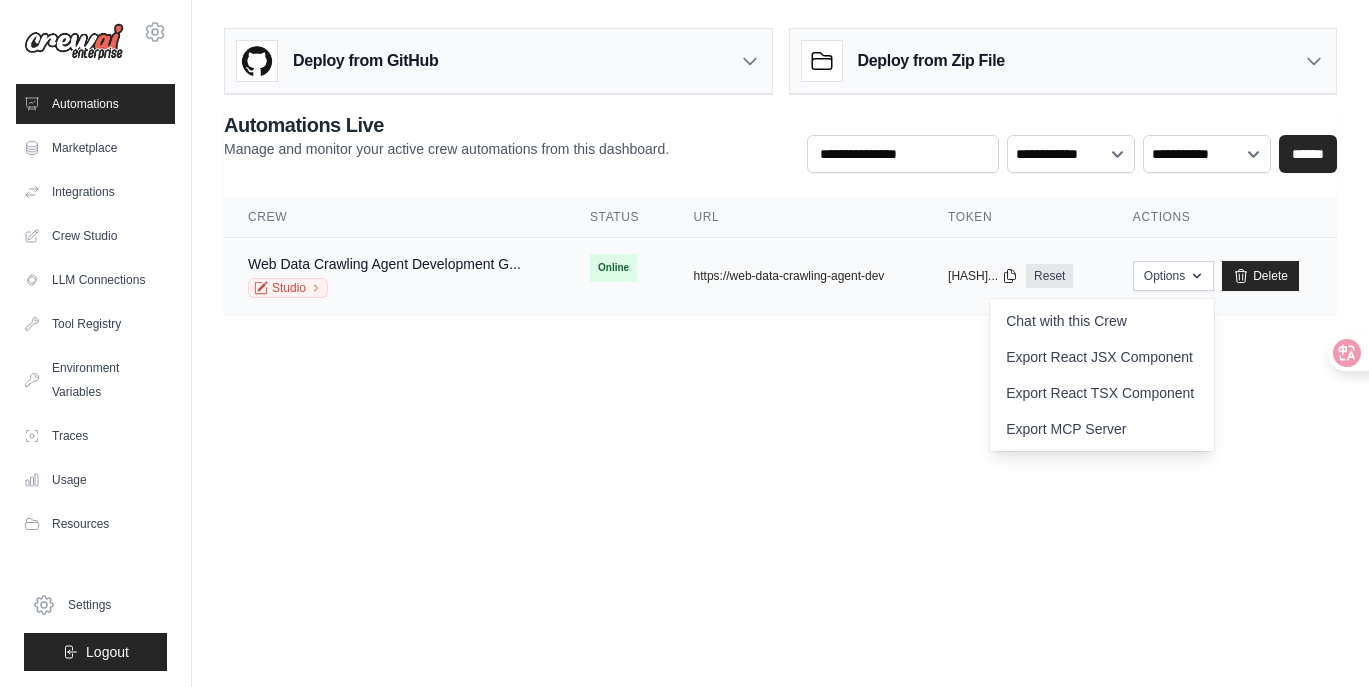 click on "Online" at bounding box center [613, 268] 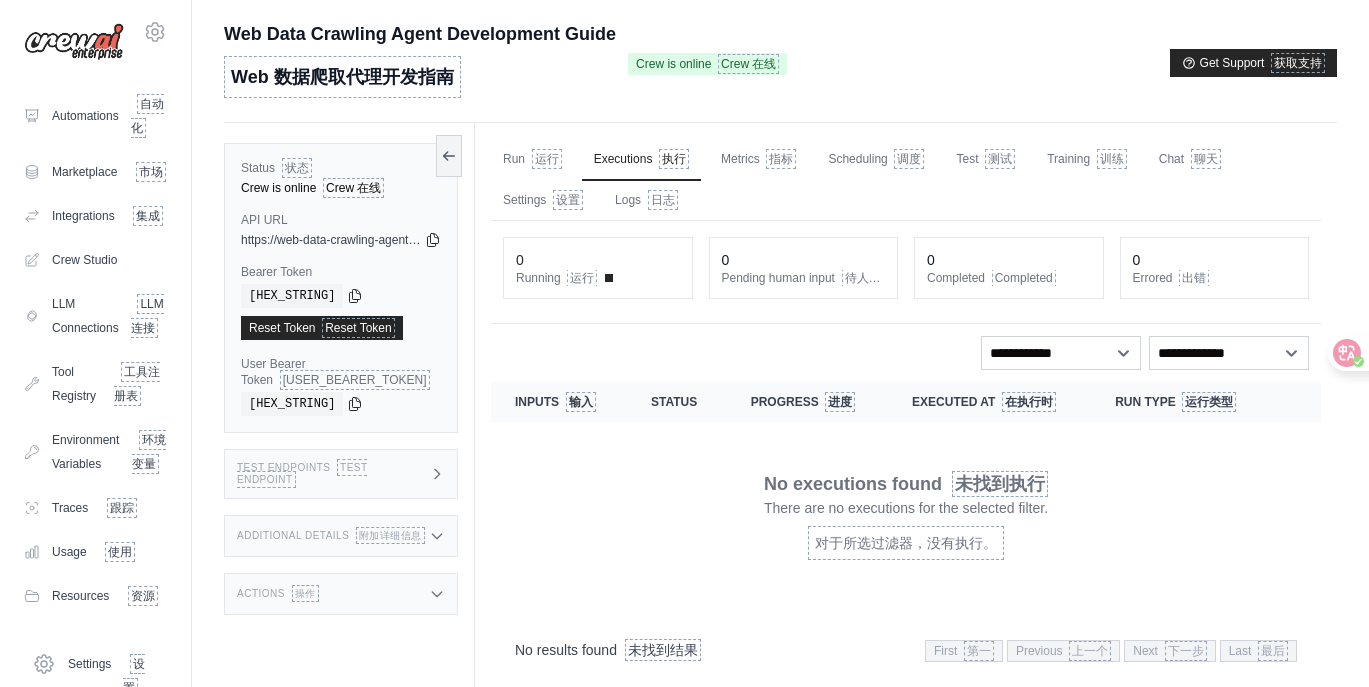 scroll, scrollTop: 0, scrollLeft: 0, axis: both 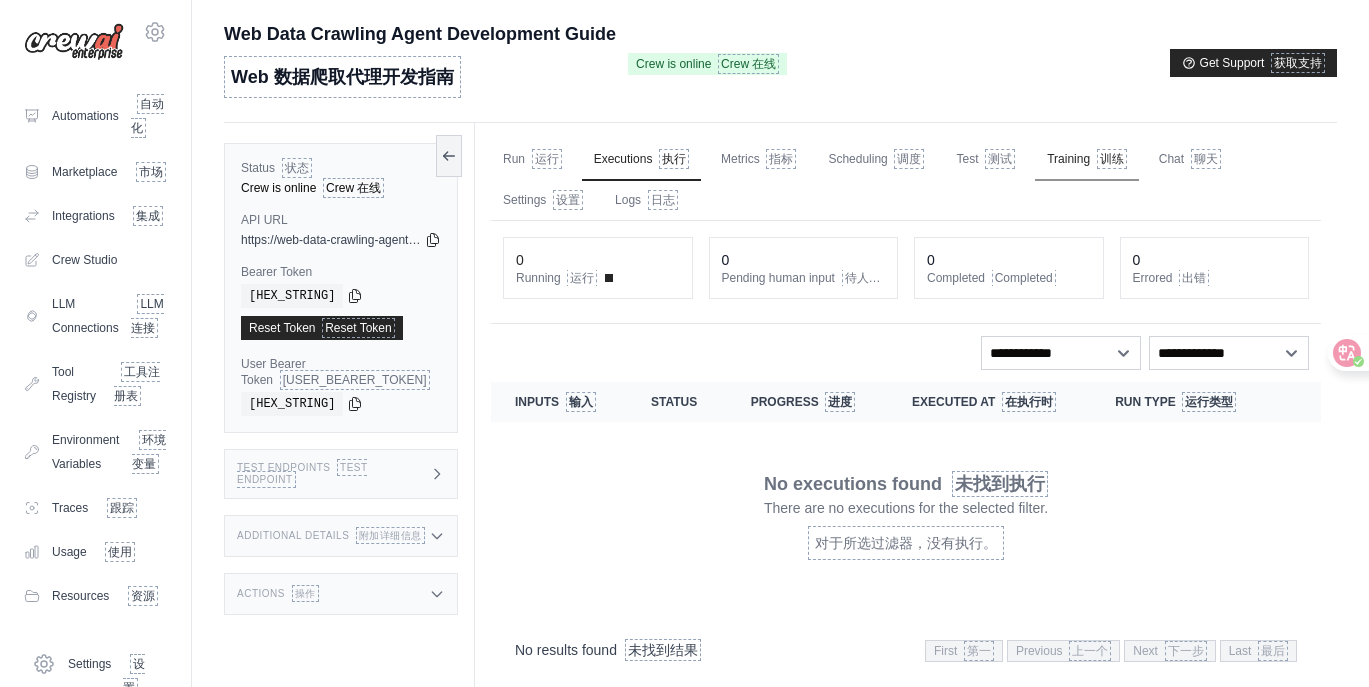 click on "Training    训练" at bounding box center (1087, 160) 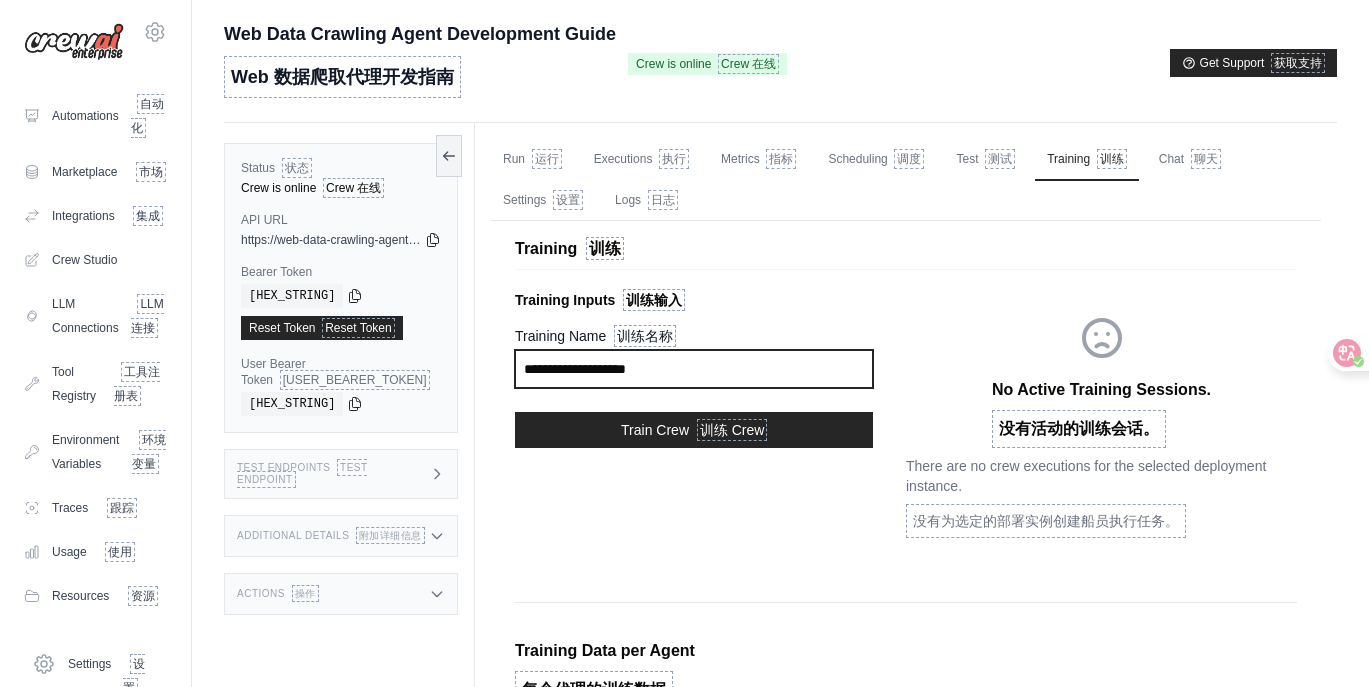 click on "Training Name    训练名称" at bounding box center (694, 369) 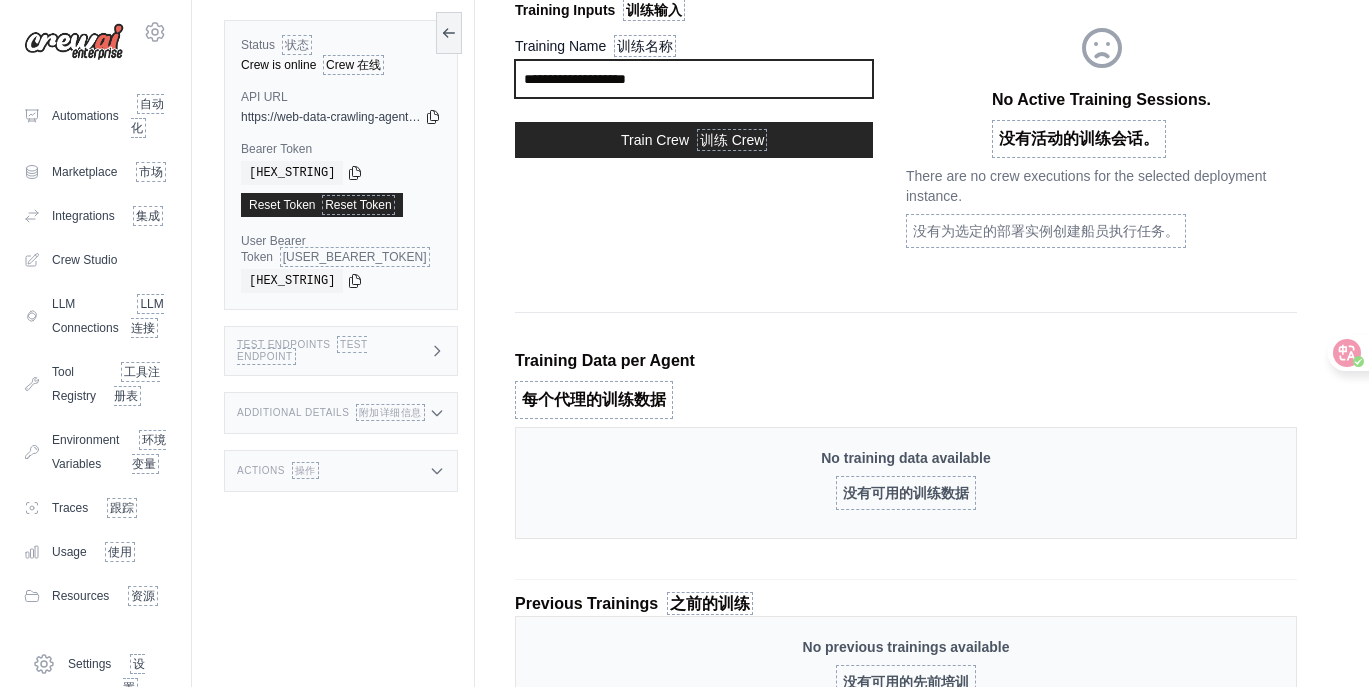 scroll, scrollTop: 0, scrollLeft: 0, axis: both 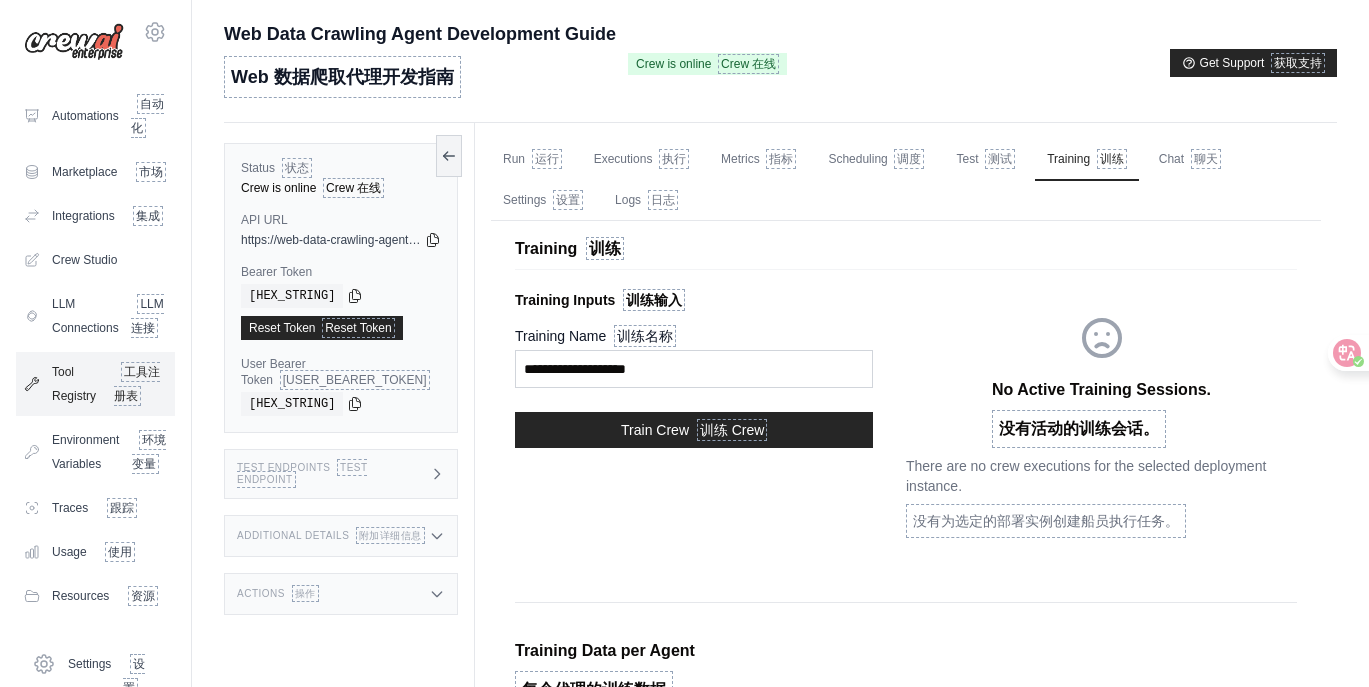 click on "Tool Registry
工具注册表" at bounding box center (95, 384) 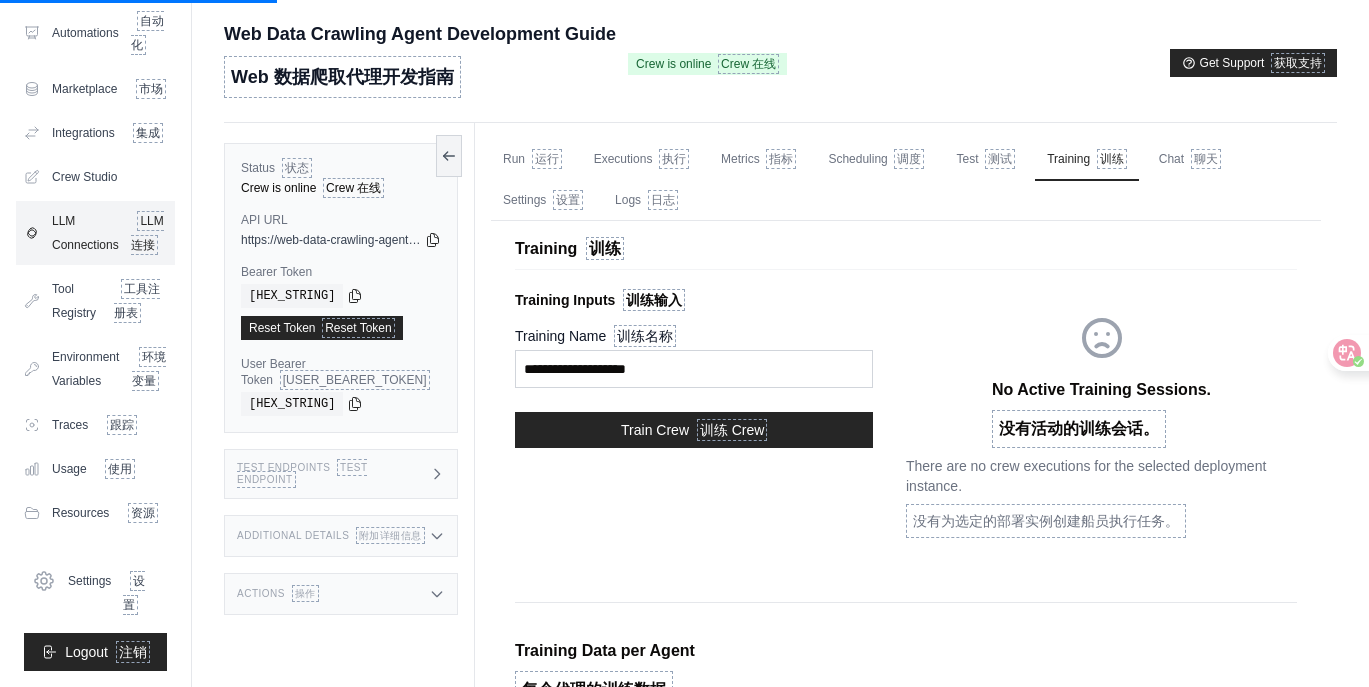 scroll, scrollTop: 197, scrollLeft: 0, axis: vertical 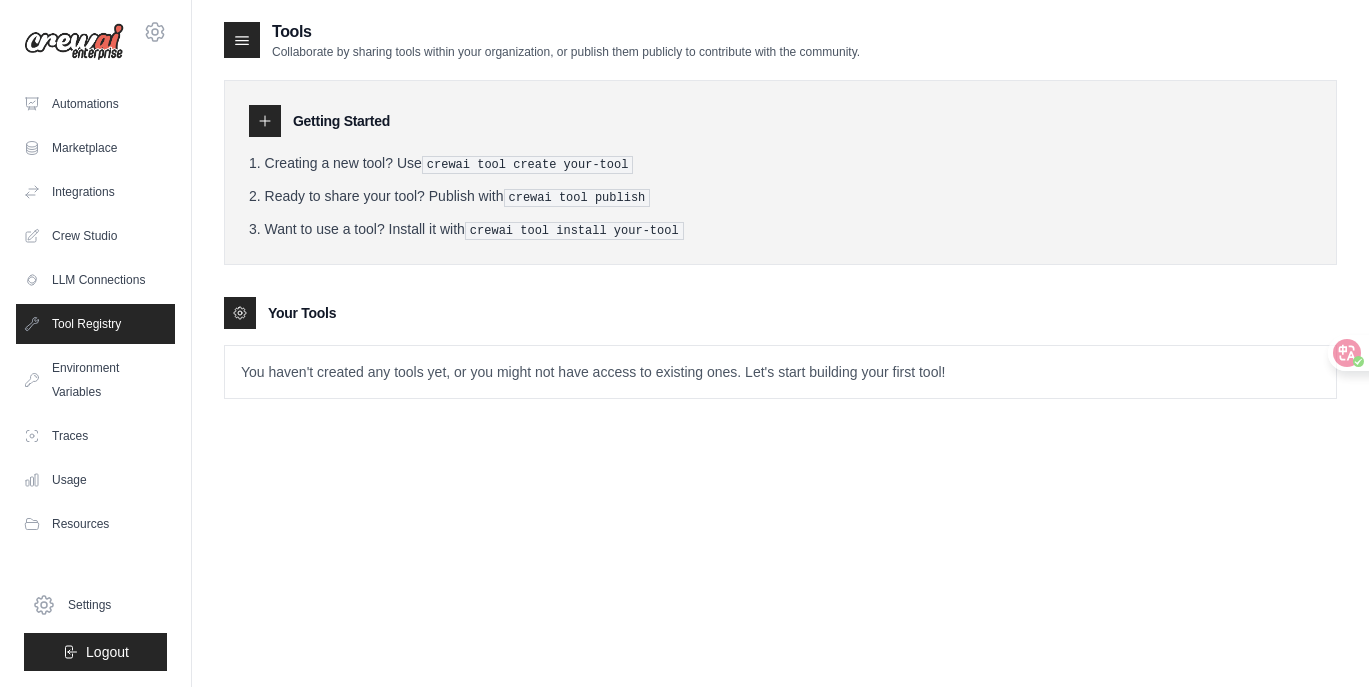 click on "Want to use a tool? Install it with
crewai tool install your-tool" at bounding box center [780, 229] 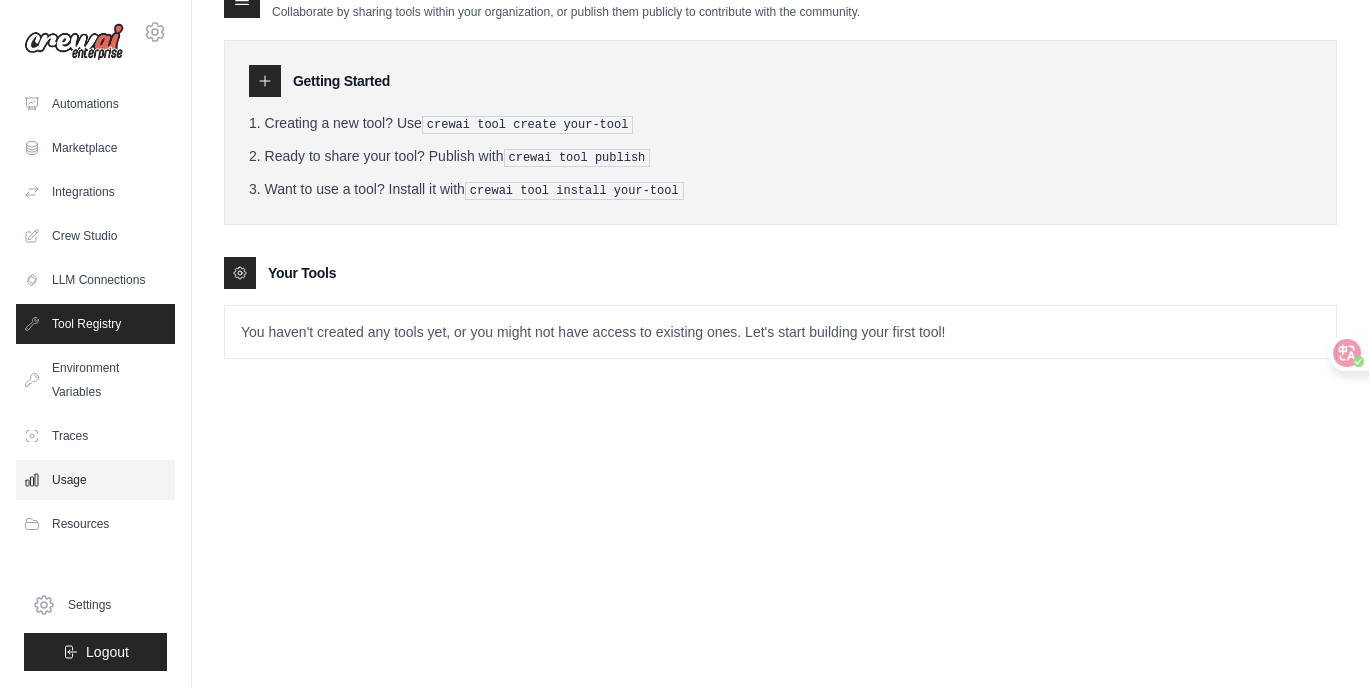 scroll, scrollTop: 0, scrollLeft: 0, axis: both 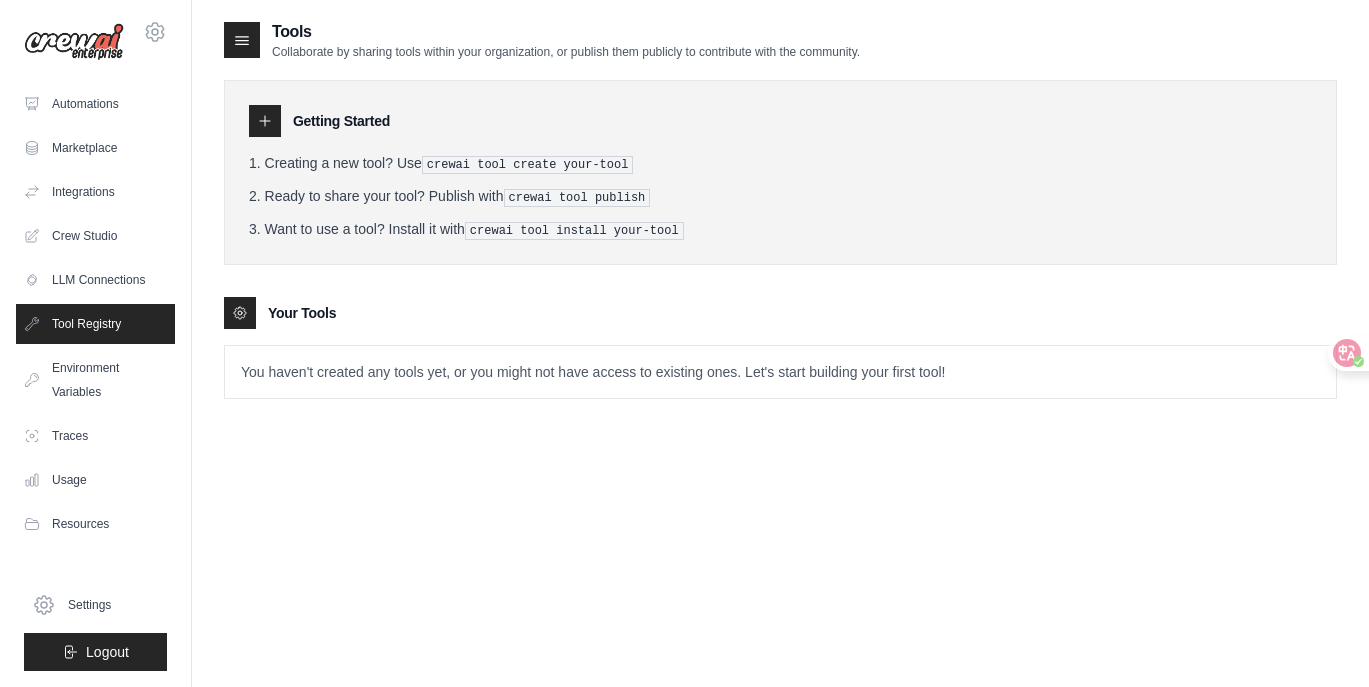 click at bounding box center (74, 42) 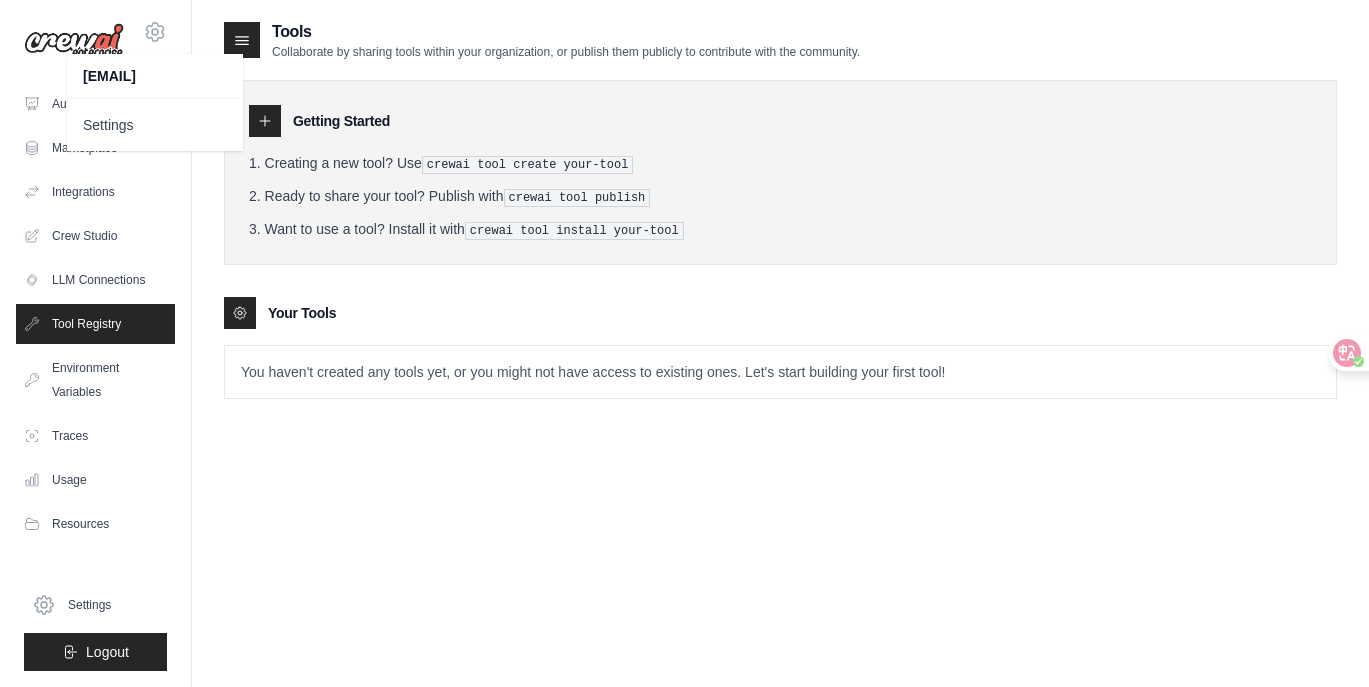 click at bounding box center [74, 42] 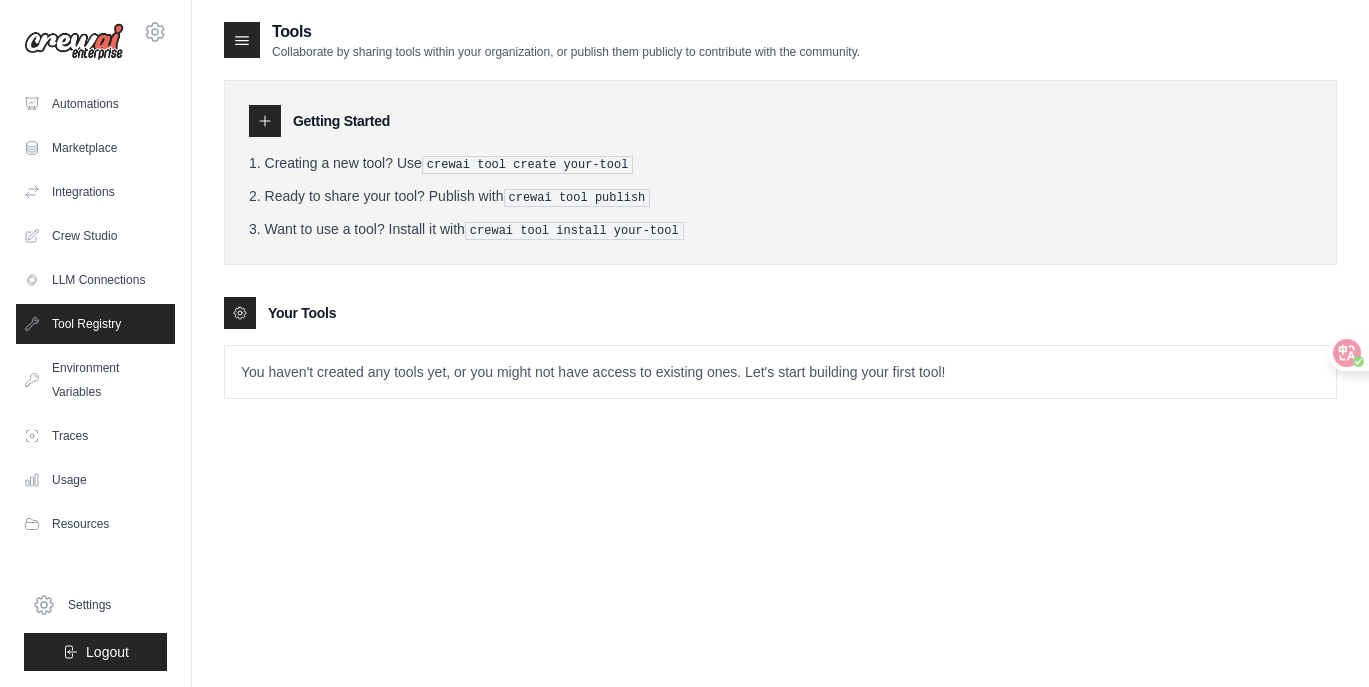 click at bounding box center [74, 42] 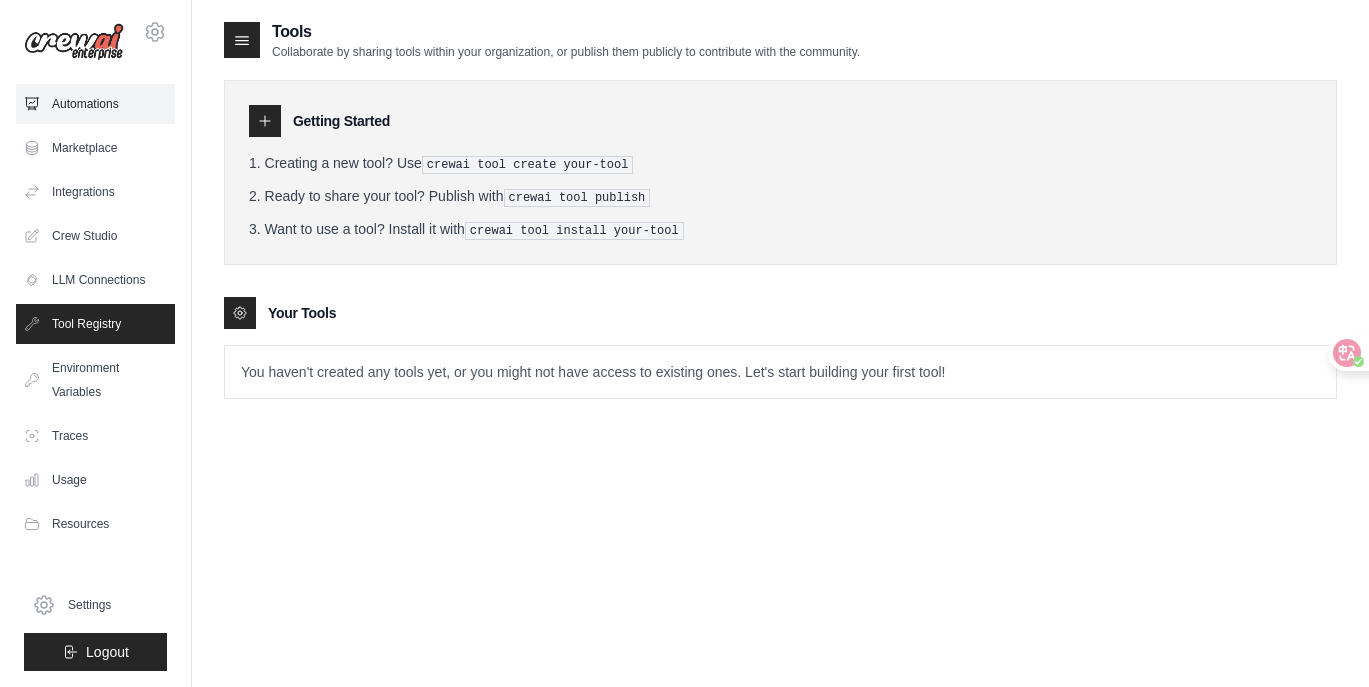 click on "Automations" at bounding box center (95, 104) 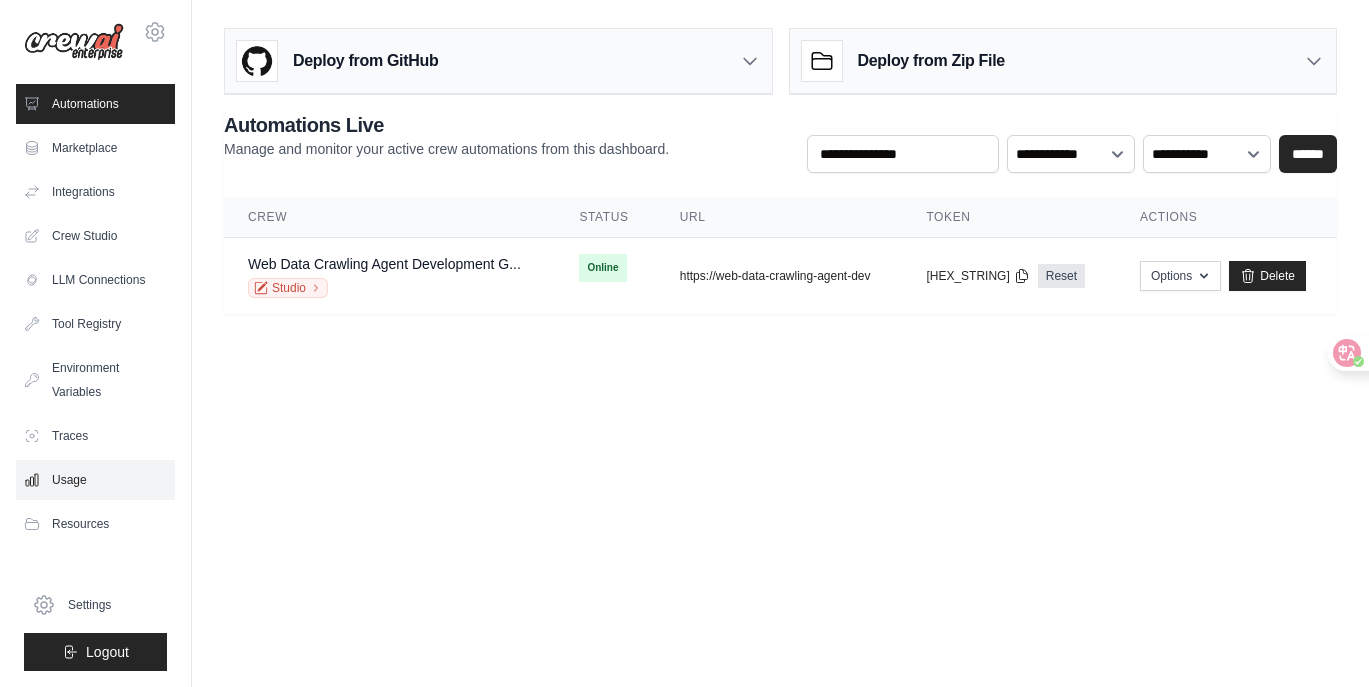 click on "Usage" at bounding box center (95, 480) 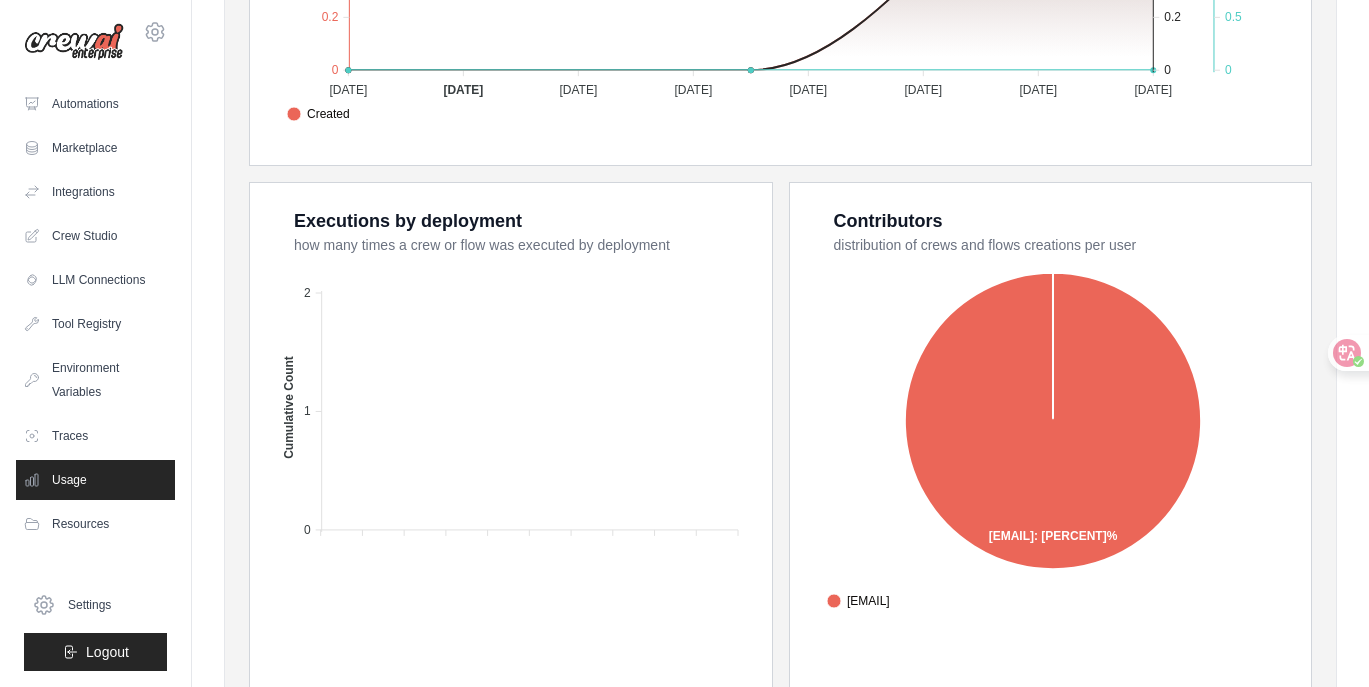 scroll, scrollTop: 763, scrollLeft: 0, axis: vertical 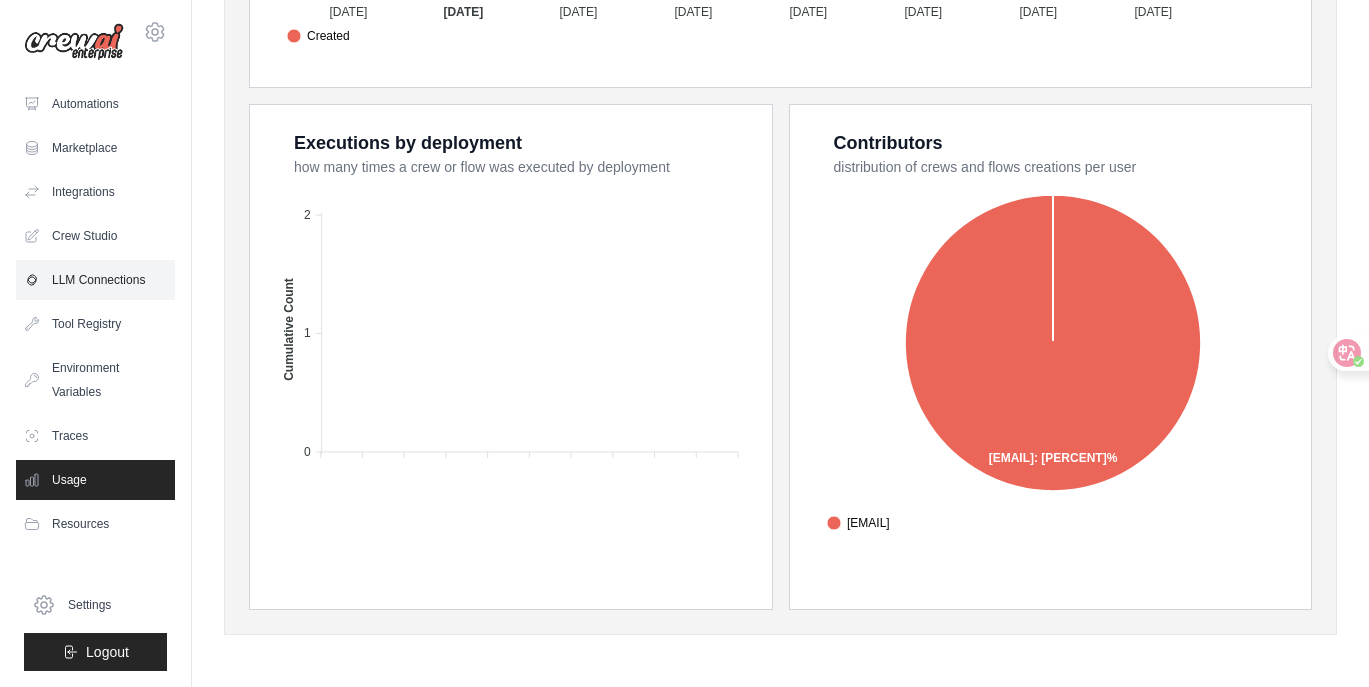 click on "LLM Connections" at bounding box center [95, 280] 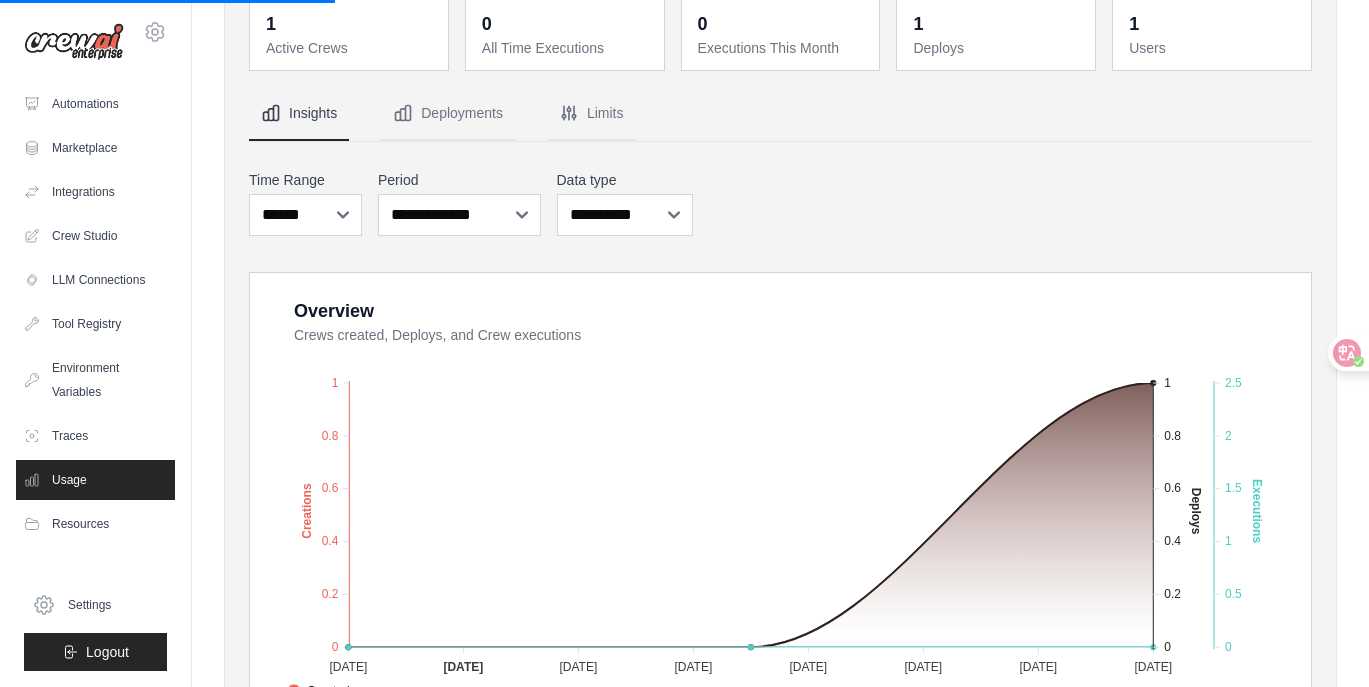 scroll, scrollTop: 107, scrollLeft: 0, axis: vertical 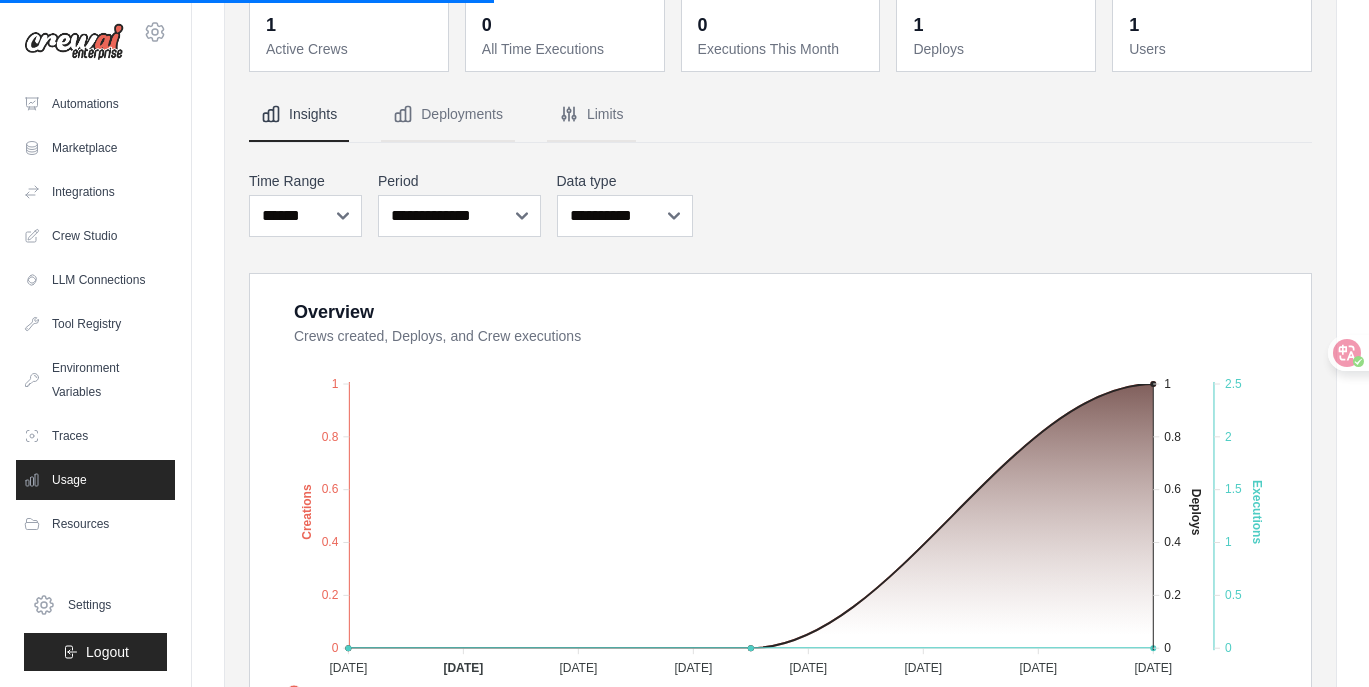 click on "Usage Dashboard
Monitor your organization's usage and resource allocation
1
Active Crews
0
All Time Executions
0
Executions This Month
1
Deploys" at bounding box center [780, 618] 